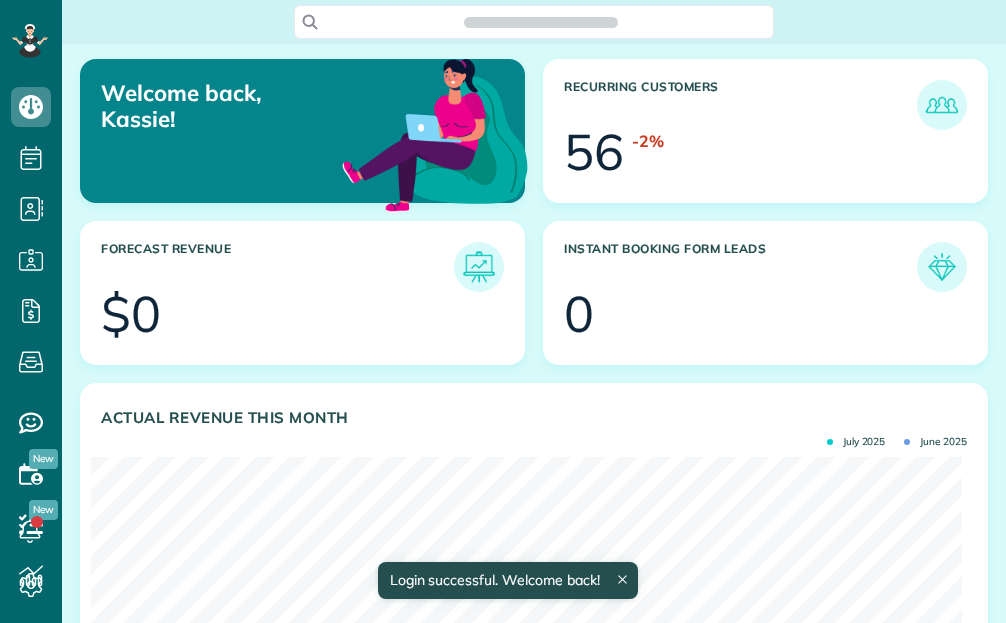 scroll, scrollTop: 0, scrollLeft: 0, axis: both 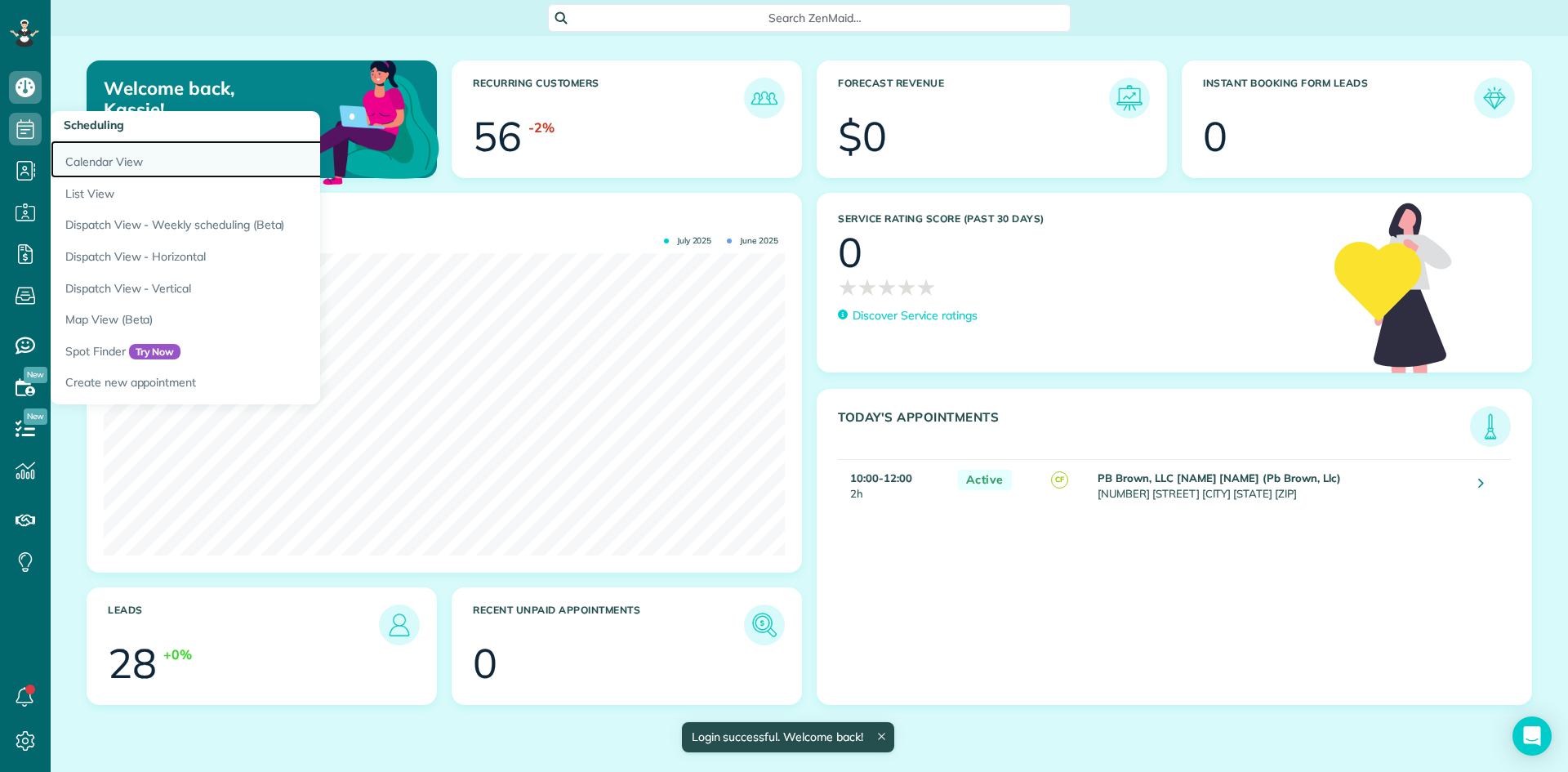 click on "Calendar View" at bounding box center [255, 159] 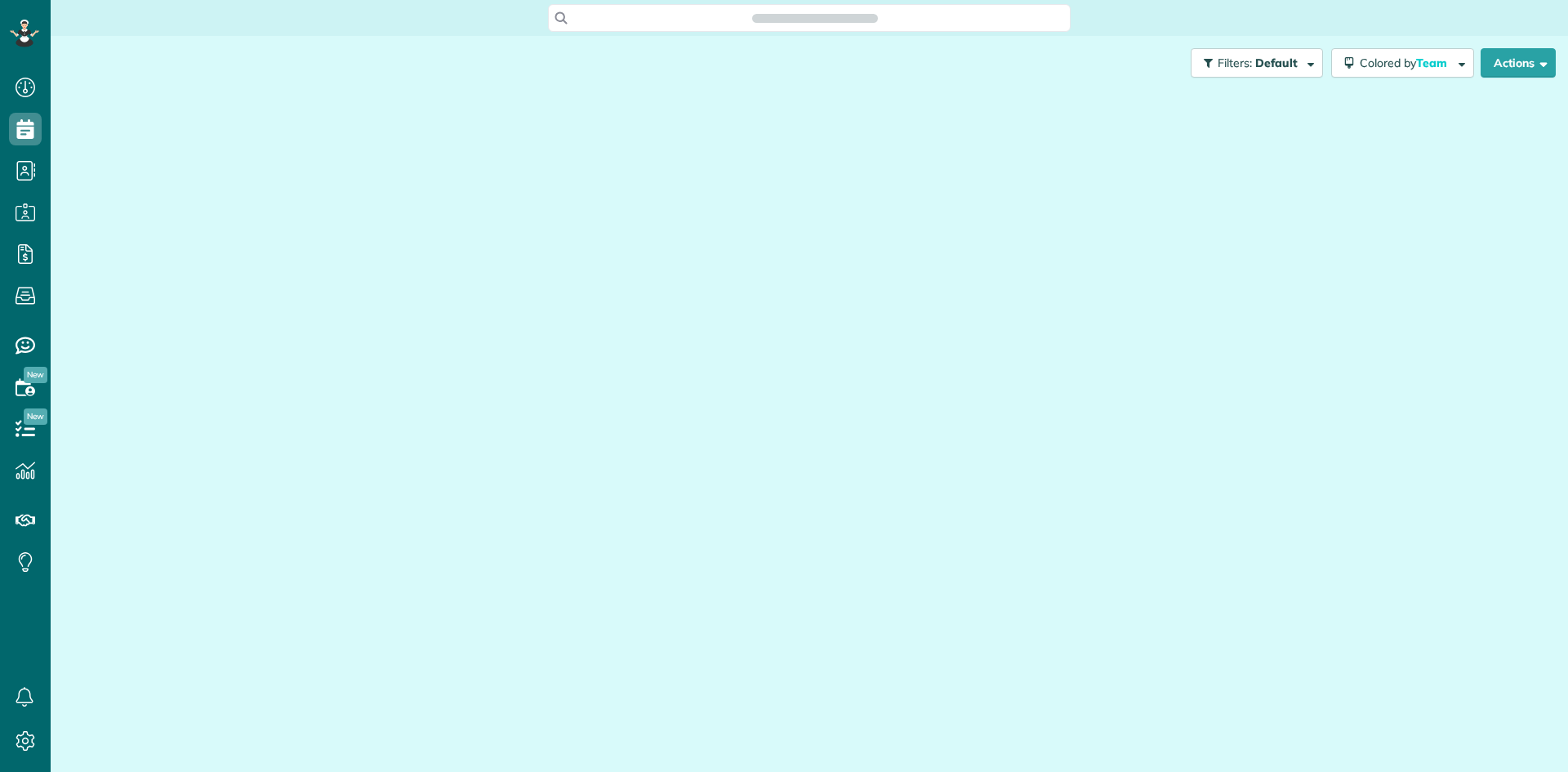 scroll, scrollTop: 0, scrollLeft: 0, axis: both 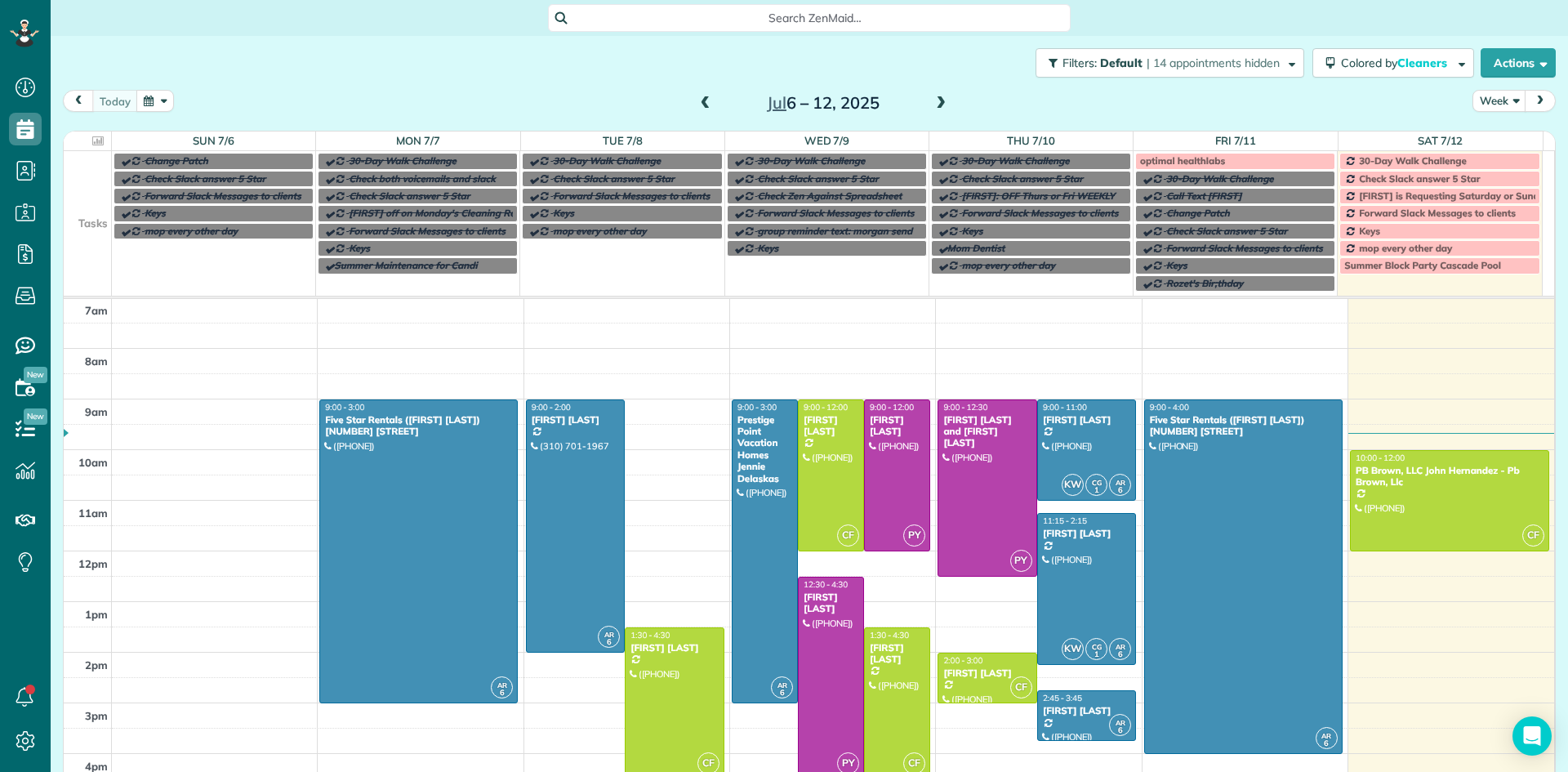 click at bounding box center (941, 104) 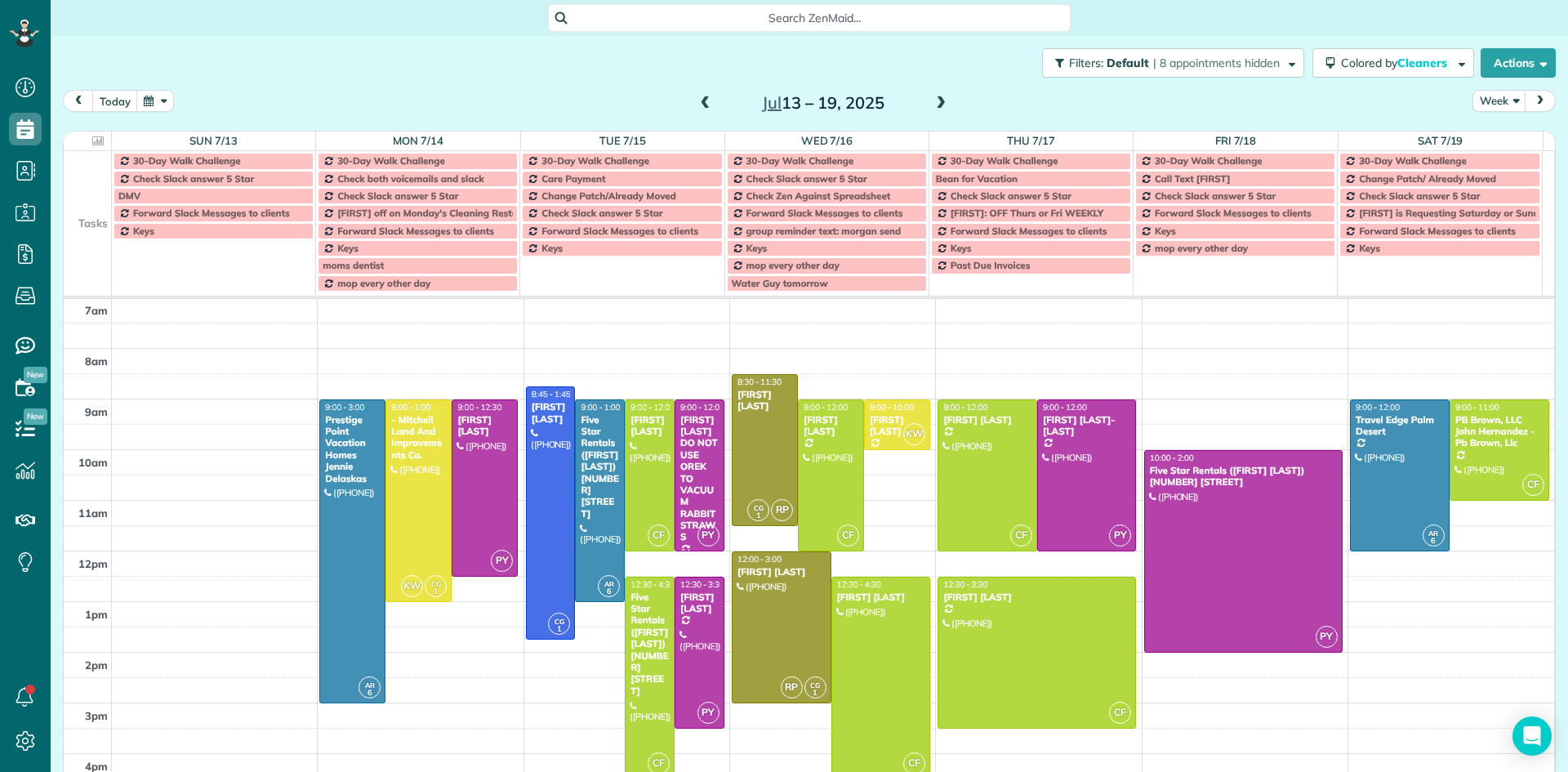 click on "[TIME] [TIME] [TIME] [TIME] [TIME] [TIME] [TIME] [TIME] [TIME] [TIME] [TIME] [TIME] [TIME] [TIME] [TIME] [TIME] [TIME] [TIME] [COMPANY_NAME] [FIRST] [LAST] ([PHONE]) [NUMBER] [STREET] [CITY], [STATE] [POSTAL_CODE] [COMPANY_NAME] [TIME] - [TIME] - [COMPANY_NAME] ([PHONE]) [NUMBER] [STREET] [CITY], [STATE] [POSTAL_CODE] [COMPANY_NAME] [TIME] - [TIME] [FIRST] [LAST] ([PHONE]) [NUMBER] [STREET] ([NEIGHBORHOOD]) [CITY], [STATE] [POSTAL_CODE] [COMPANY_NAME] [TIME] - [TIME] [FIRST] [LAST] ([PHONE]) [NUMBER] [STREET] [CITY], [STATE] [POSTAL_CODE] [COMPANY_NAME] [TIME] - [TIME] [FIRST] [LAST] DO NOT USE OREK TO VACUUM RABBIT STRAWS ([PHONE]) [NUMBER] [STREET] ([NEIGHBORHOOD]) [CITY], [STATE] [POSTAL_CODE] [COMPANY_NAME] [TIME] - [TIME] Five Star Rentals ([FIRST] [LAST]) ([PHONE]) [NUMBER] [STREET] [CITY], [STATE] [POSTAL_CODE] [COMPANY_NAME] [TIME] - [TIME] [FIRST] [LAST] ([PHONE]) [COMPANY_NAME] [COMPANY_NAME] [COMPANY_NAME]" at bounding box center [808, 652] 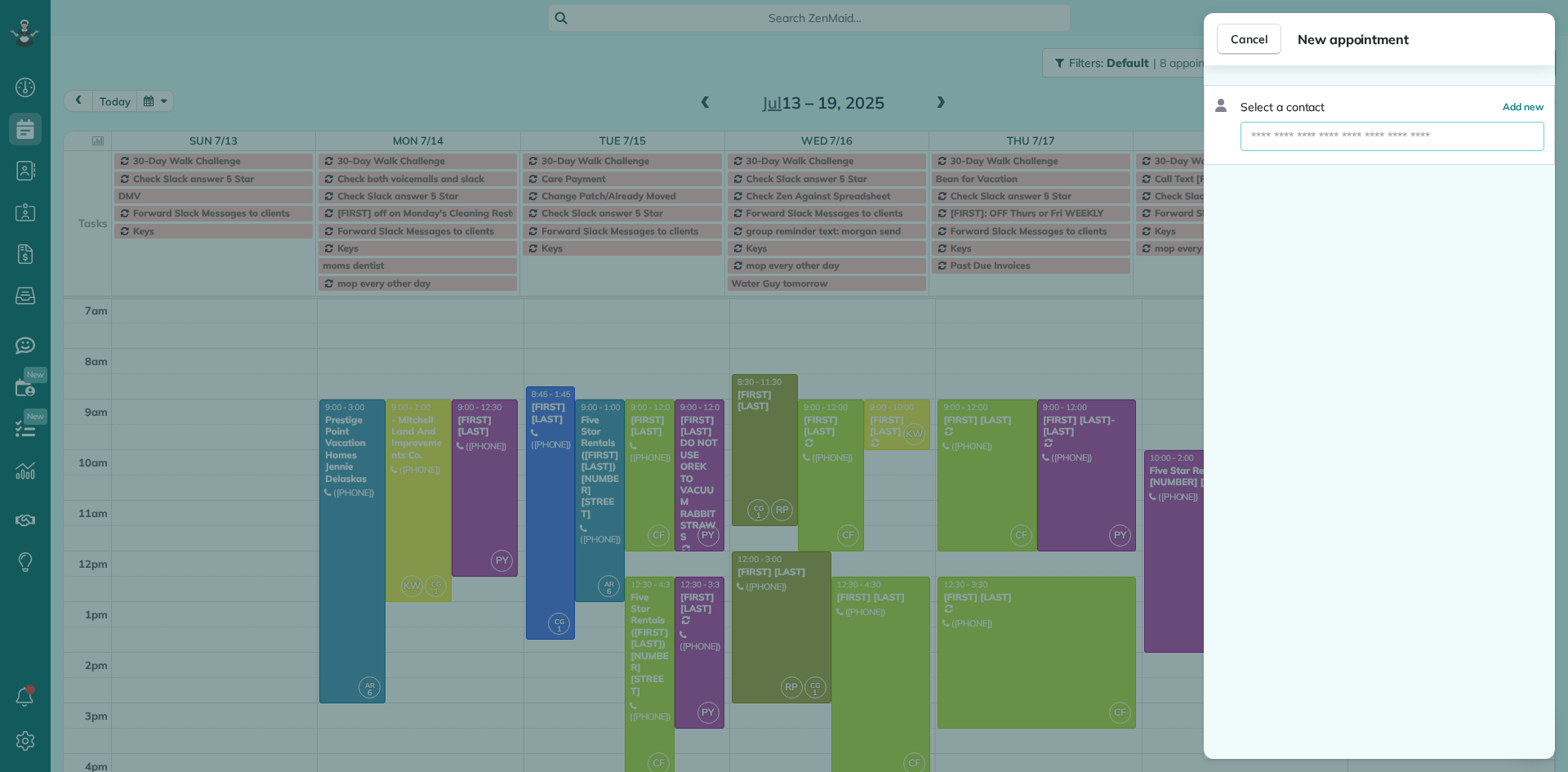 click at bounding box center [1392, 136] 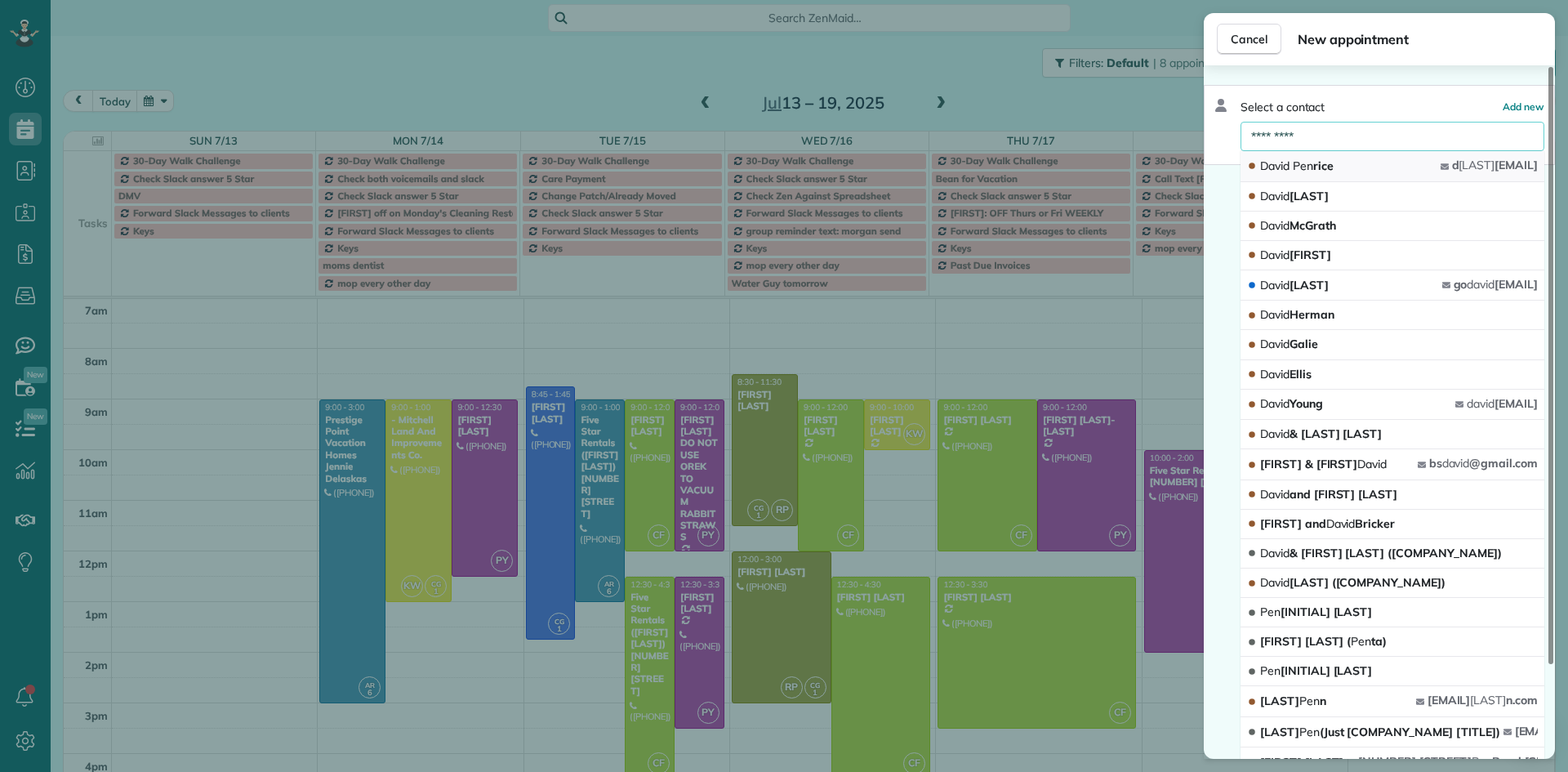 type on "*********" 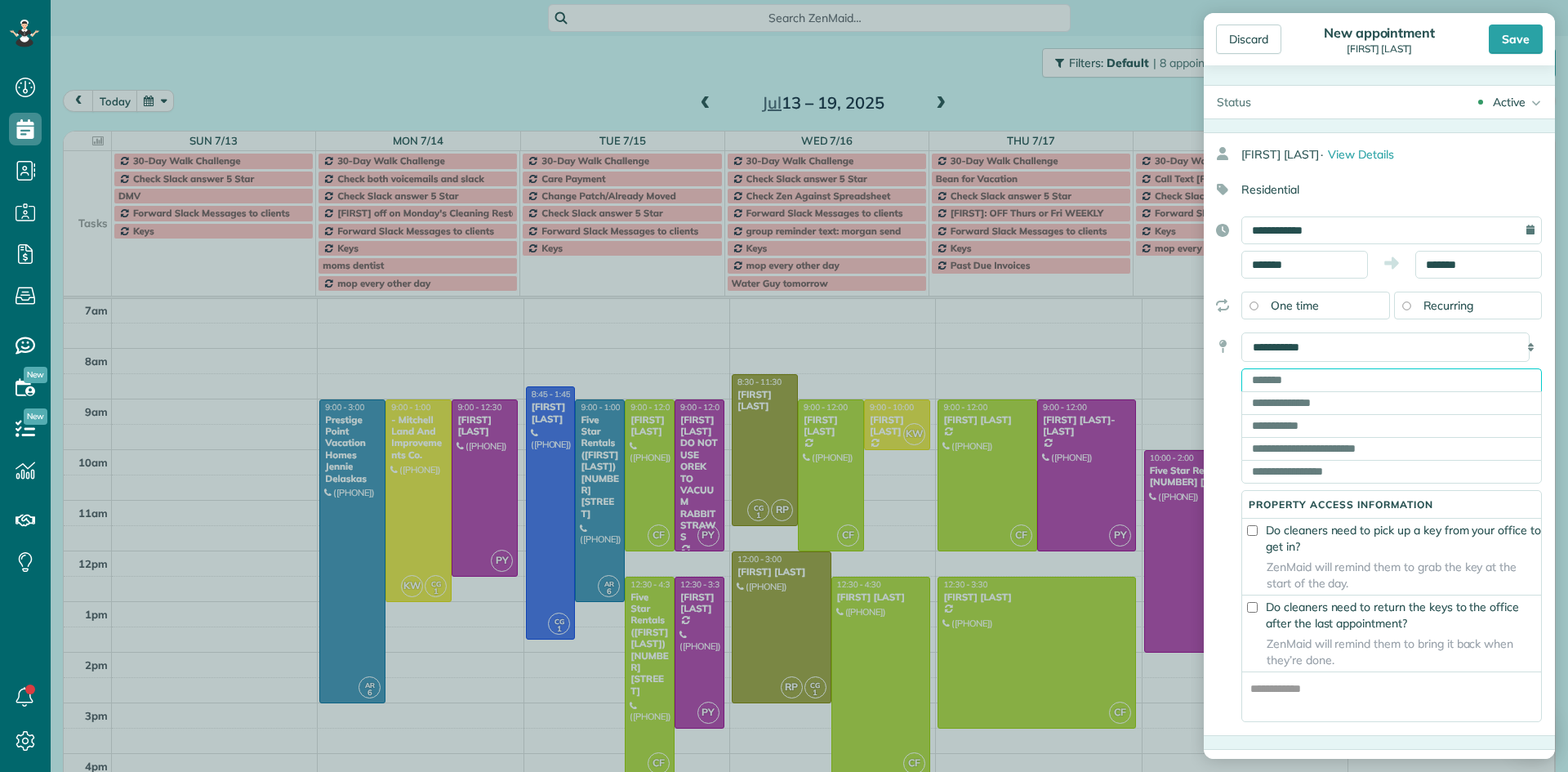 click at bounding box center [1392, 380] 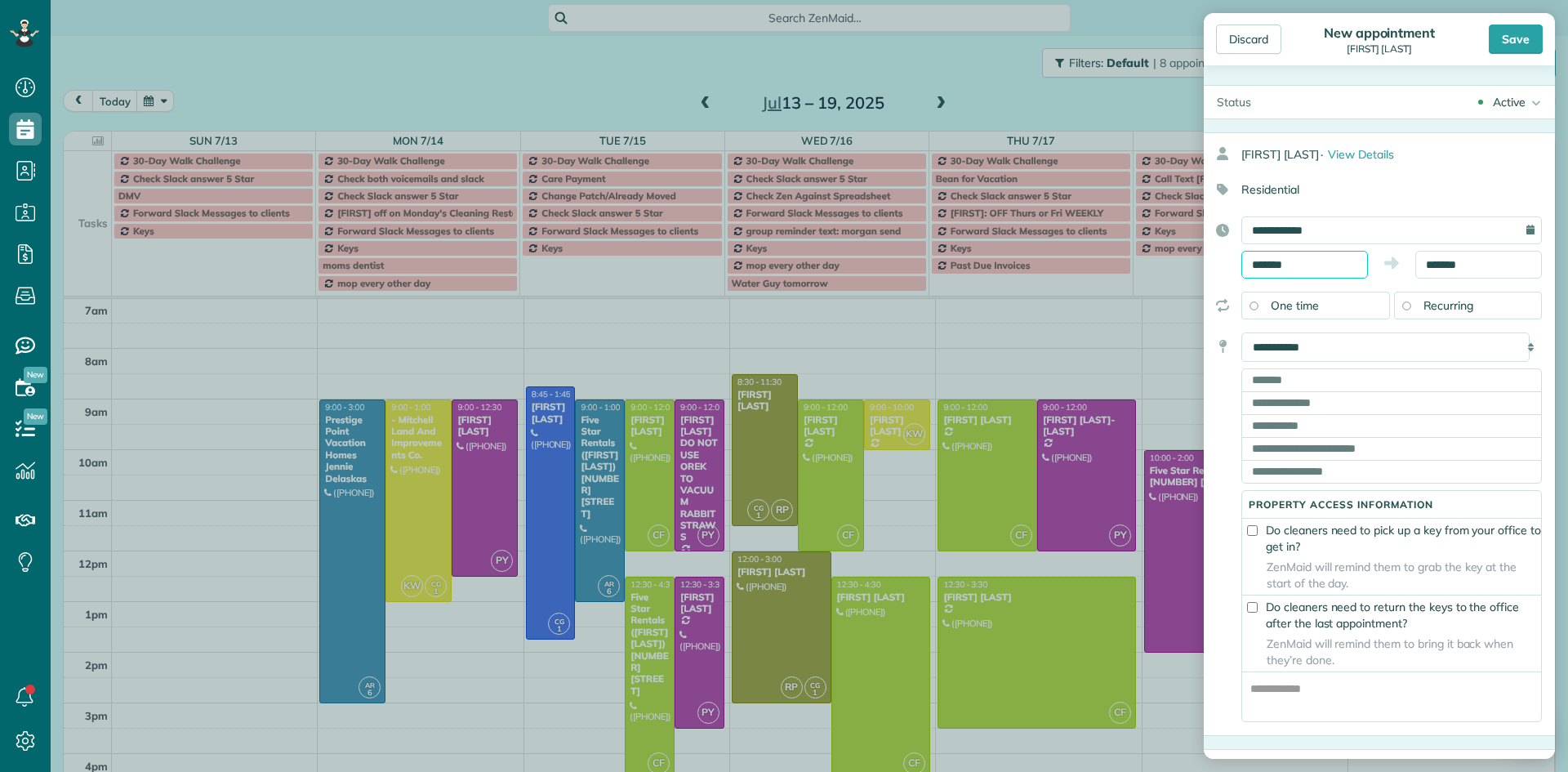 click on "*******" at bounding box center (1304, 265) 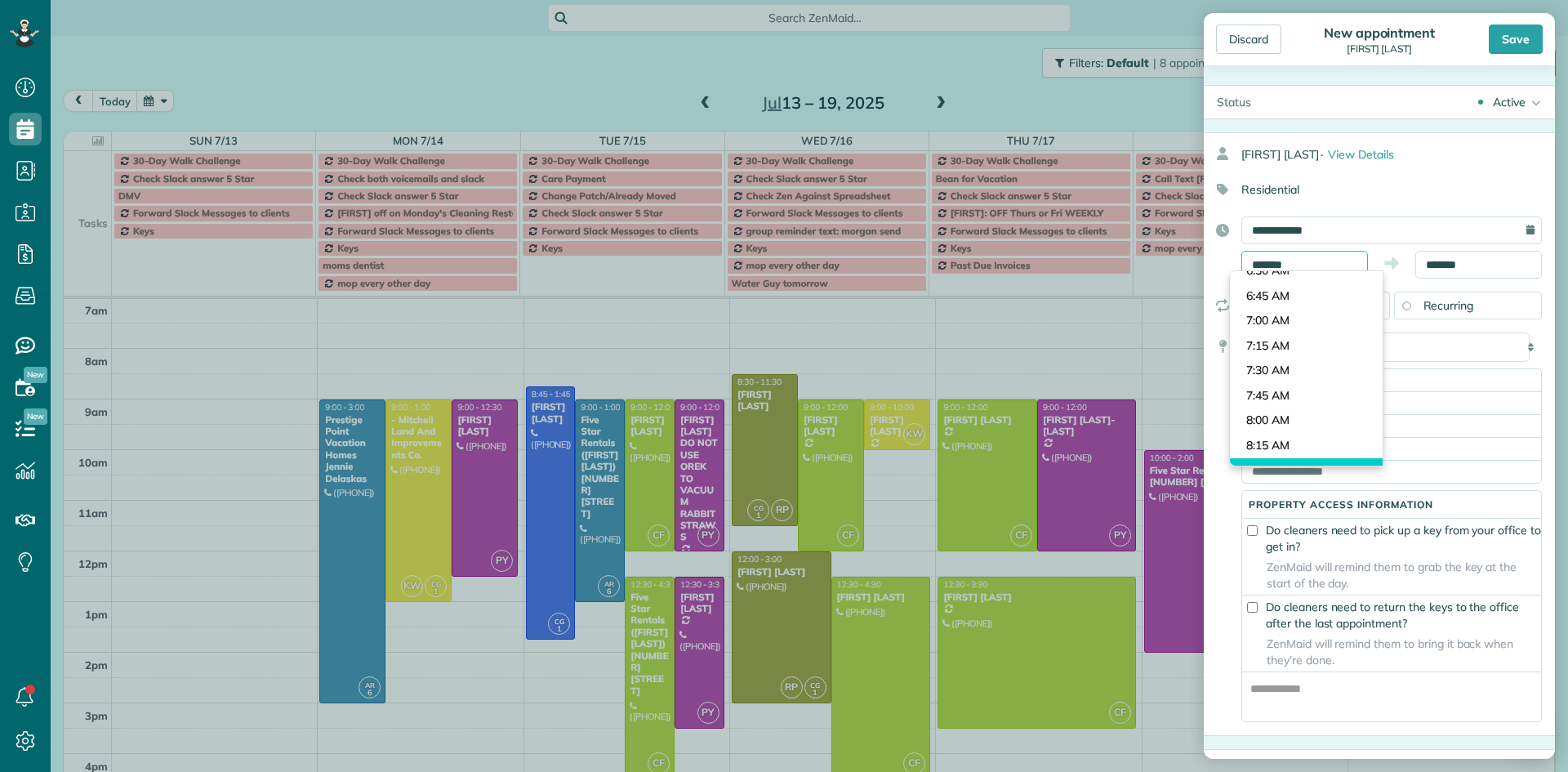 scroll, scrollTop: 635, scrollLeft: 0, axis: vertical 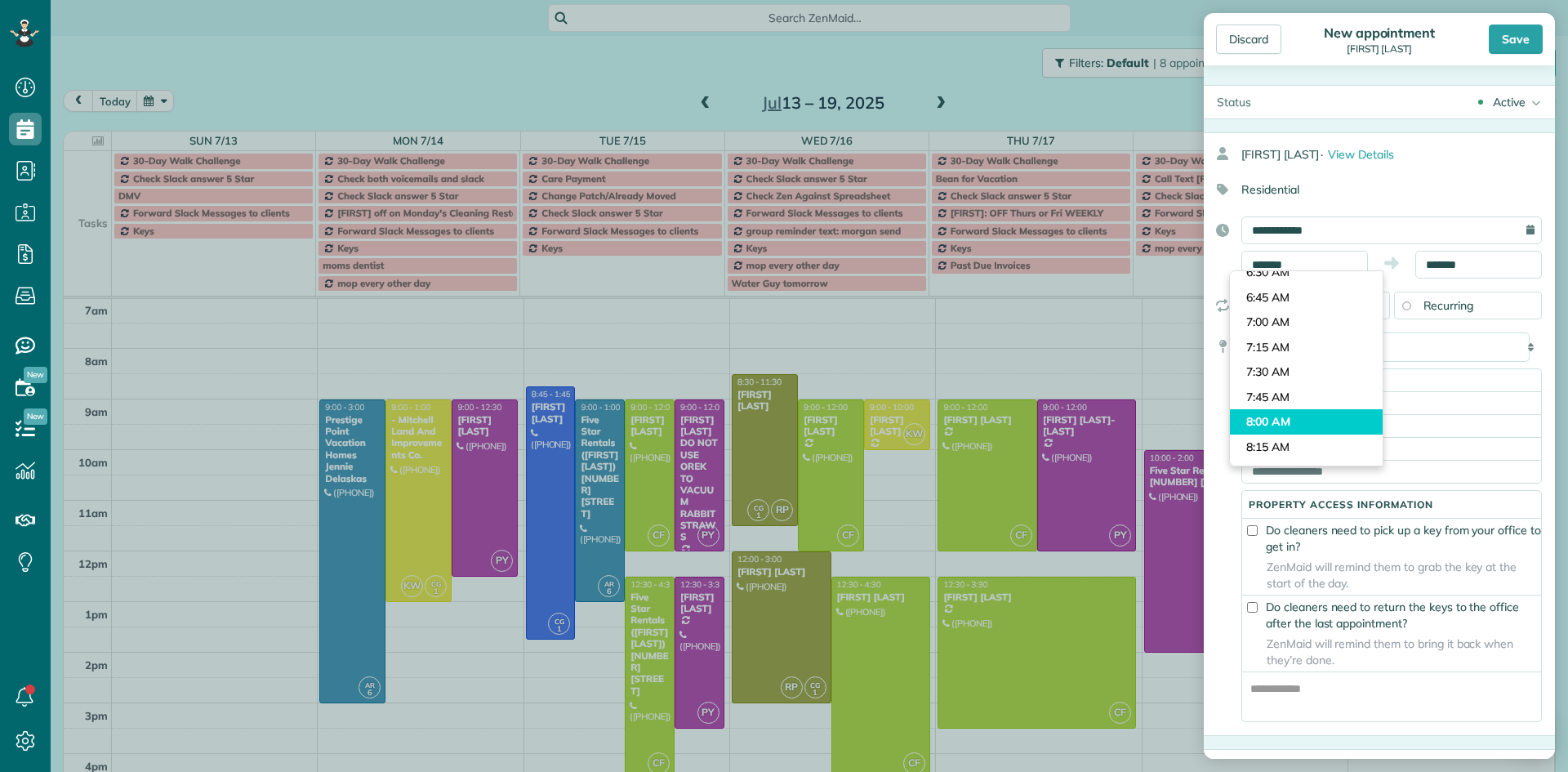 type on "*******" 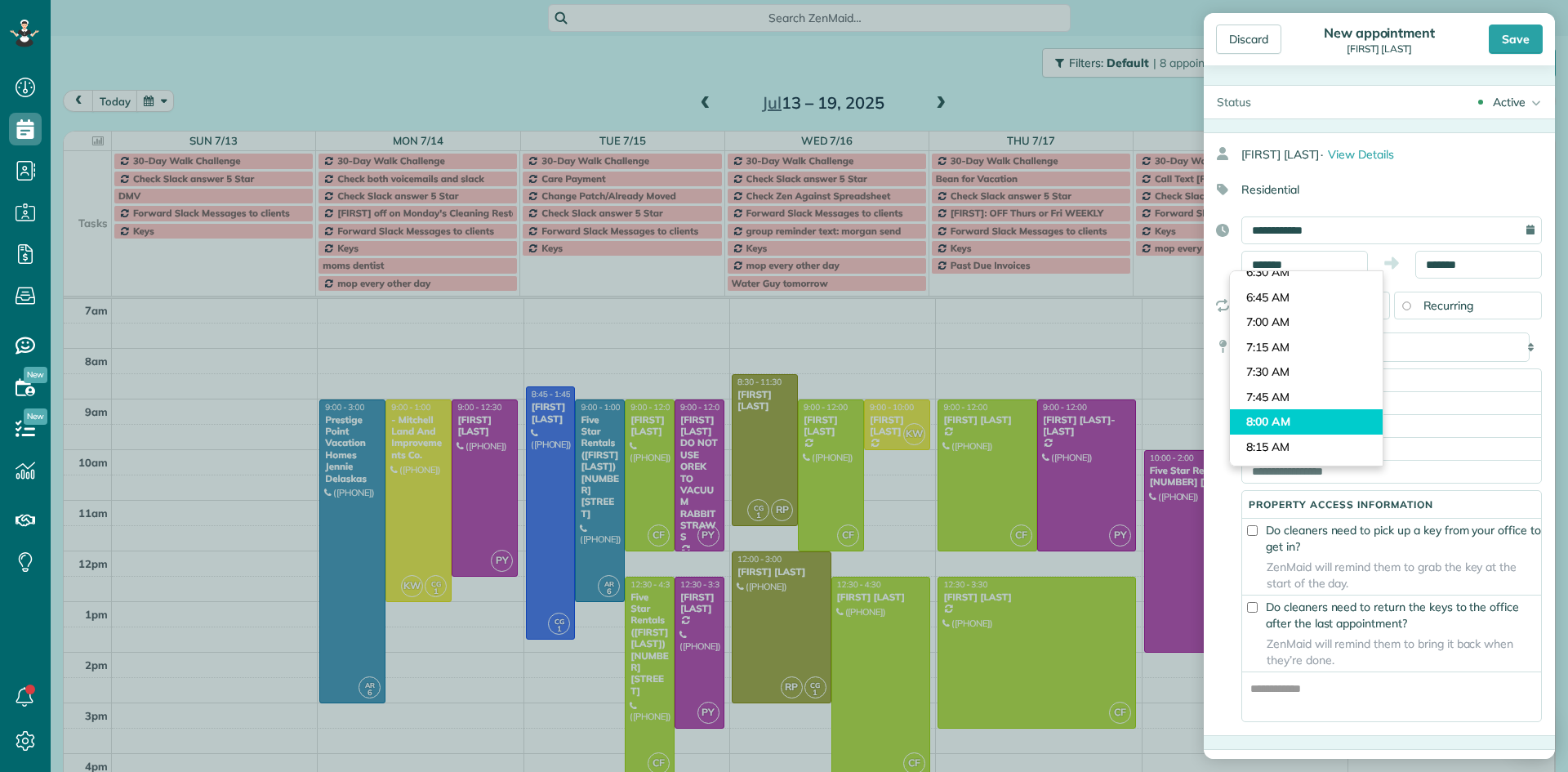 click on "Dashboard
Scheduling
Calendar View
List View
Dispatch View - Weekly scheduling (Beta)" at bounding box center (784, 386) 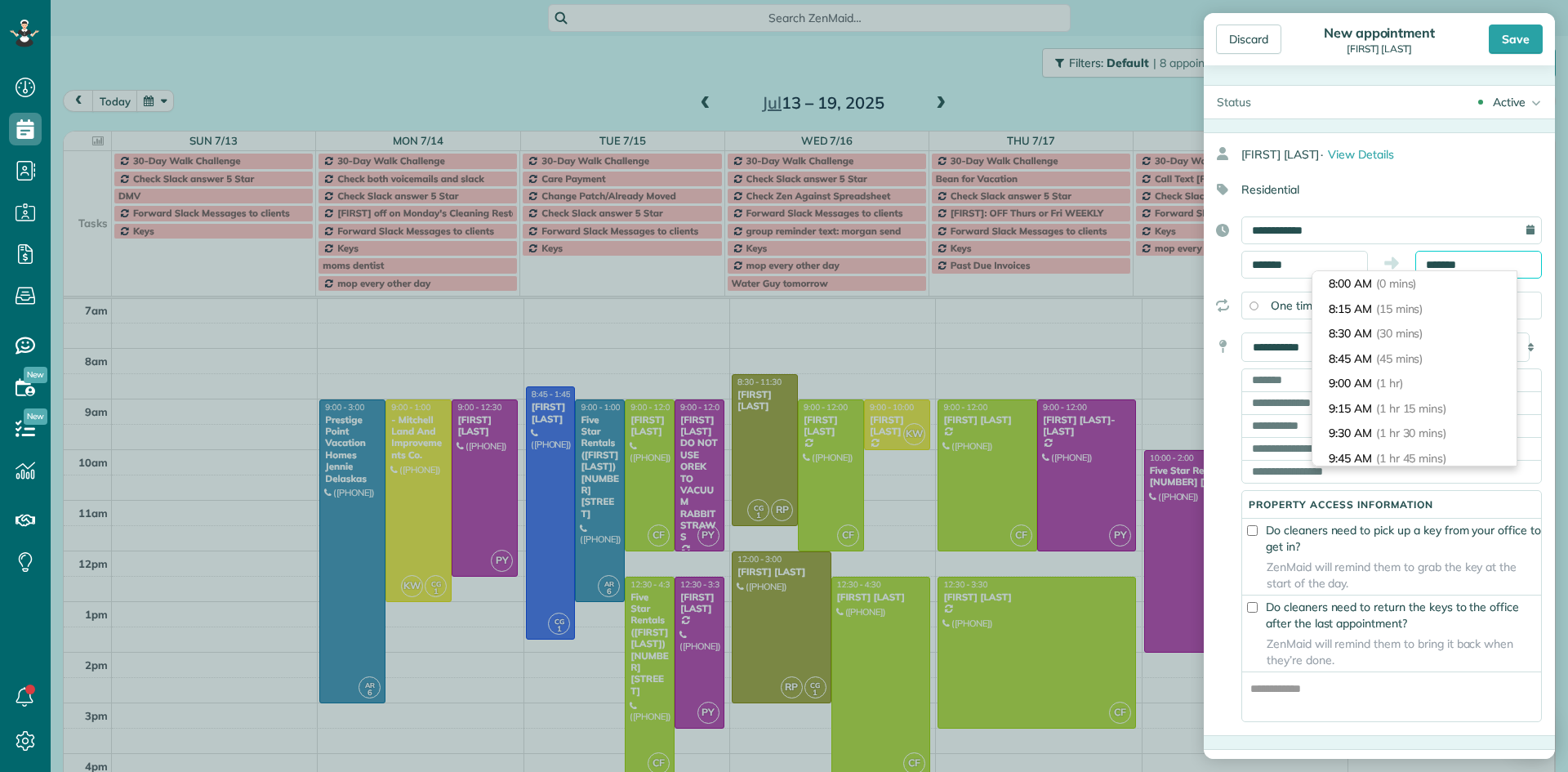 click on "*******" at bounding box center (1478, 265) 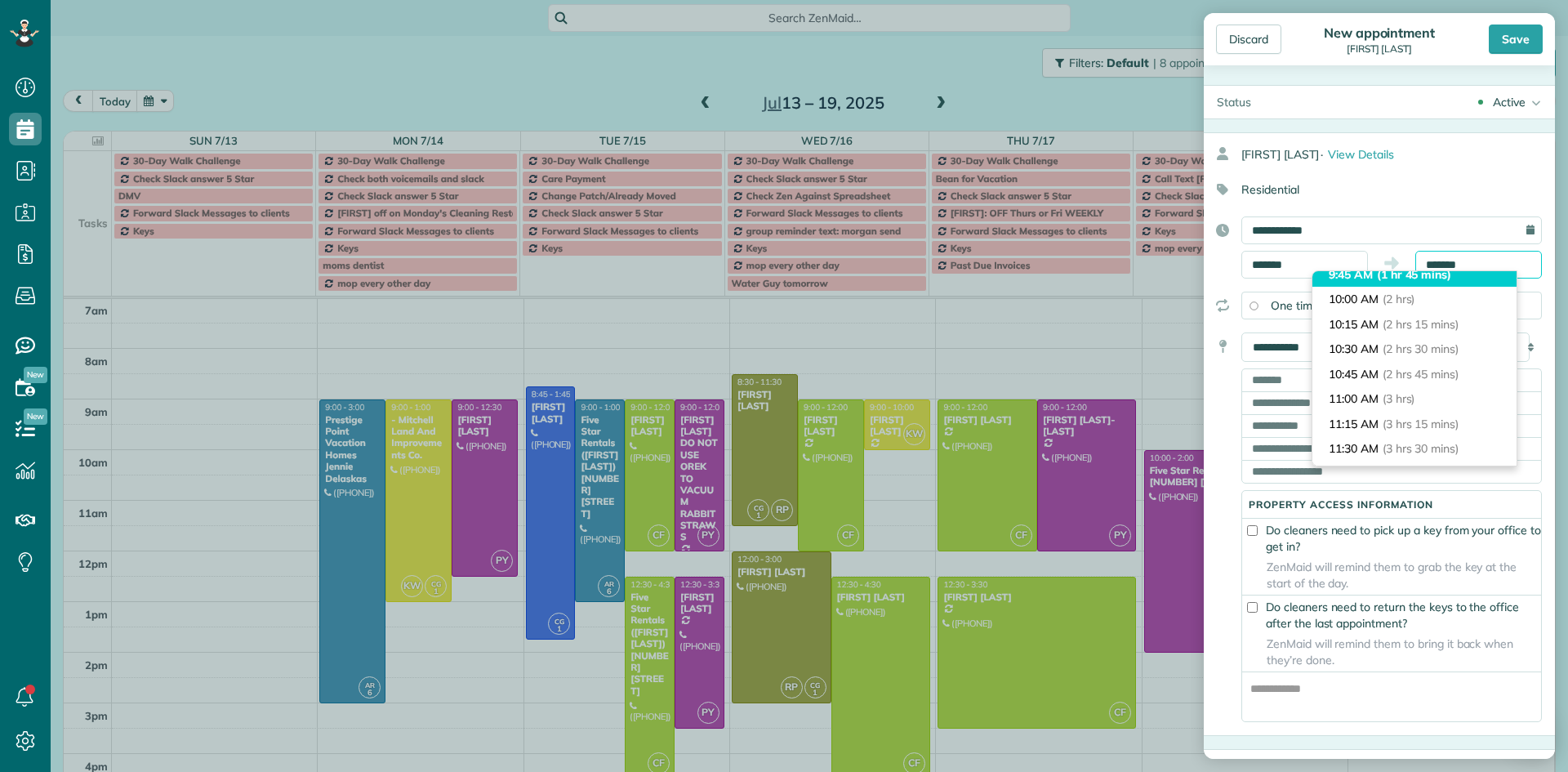 scroll, scrollTop: 213, scrollLeft: 0, axis: vertical 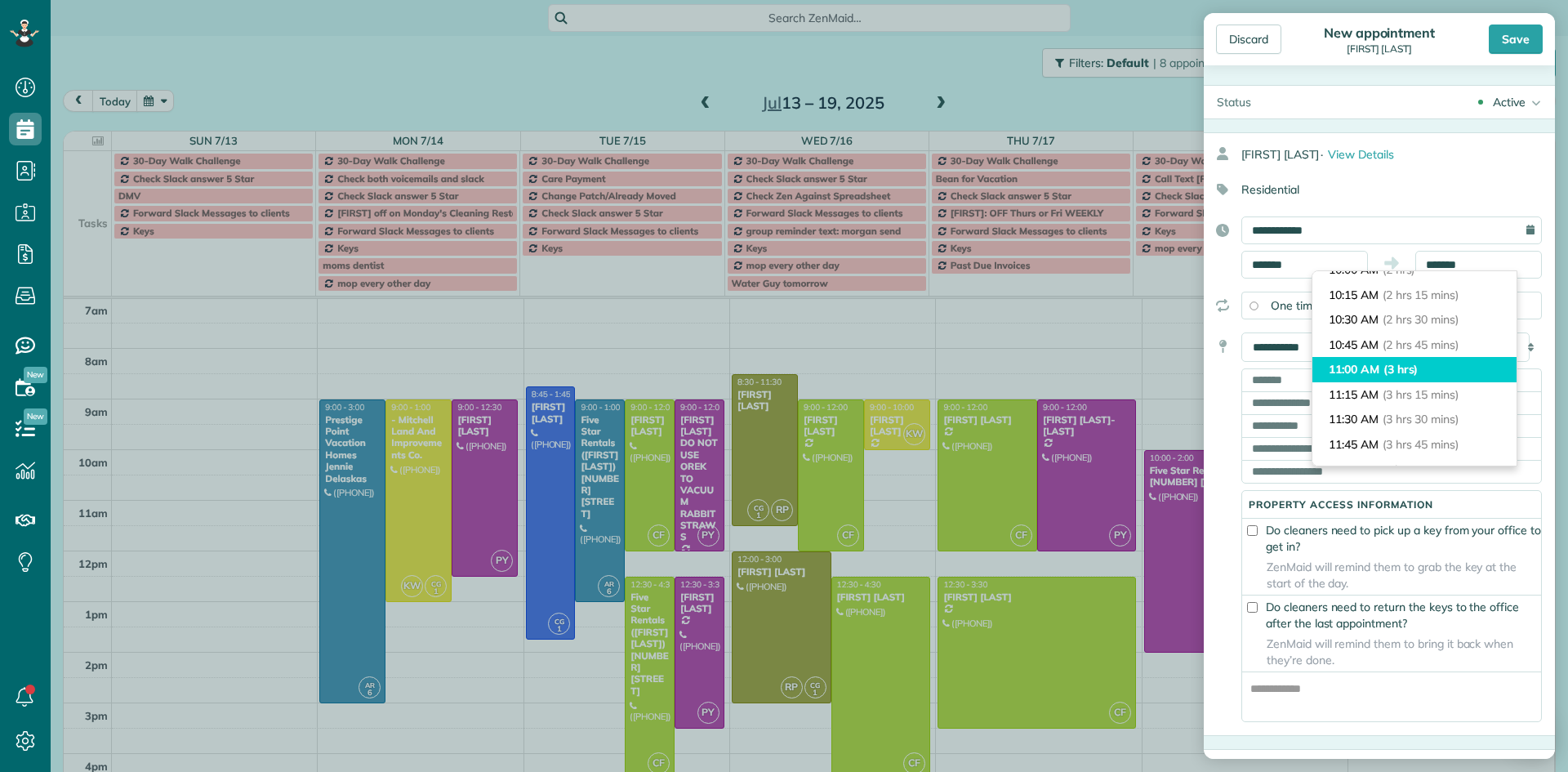 type on "********" 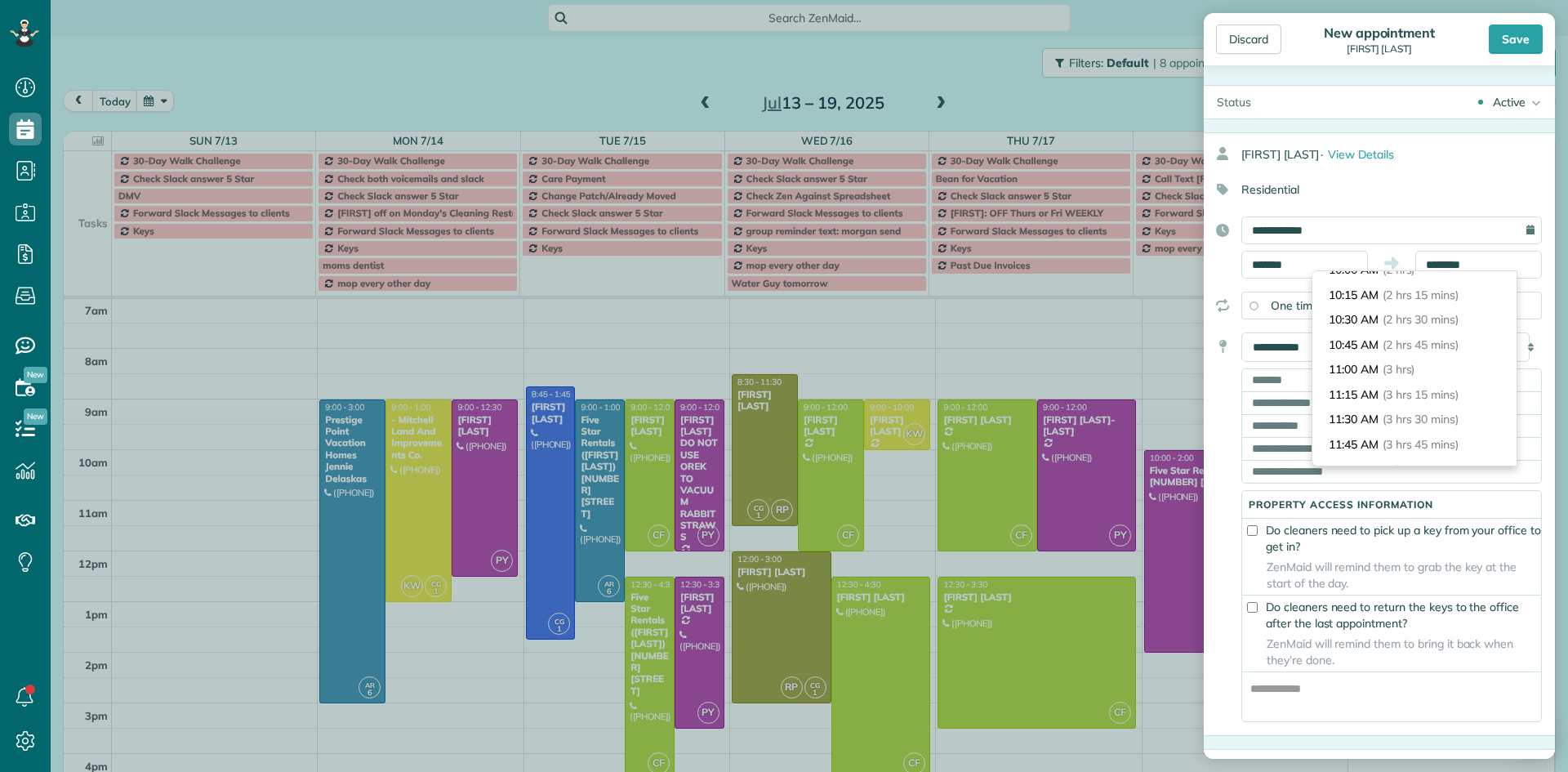 click on "(3 hrs)" at bounding box center (1399, 369) 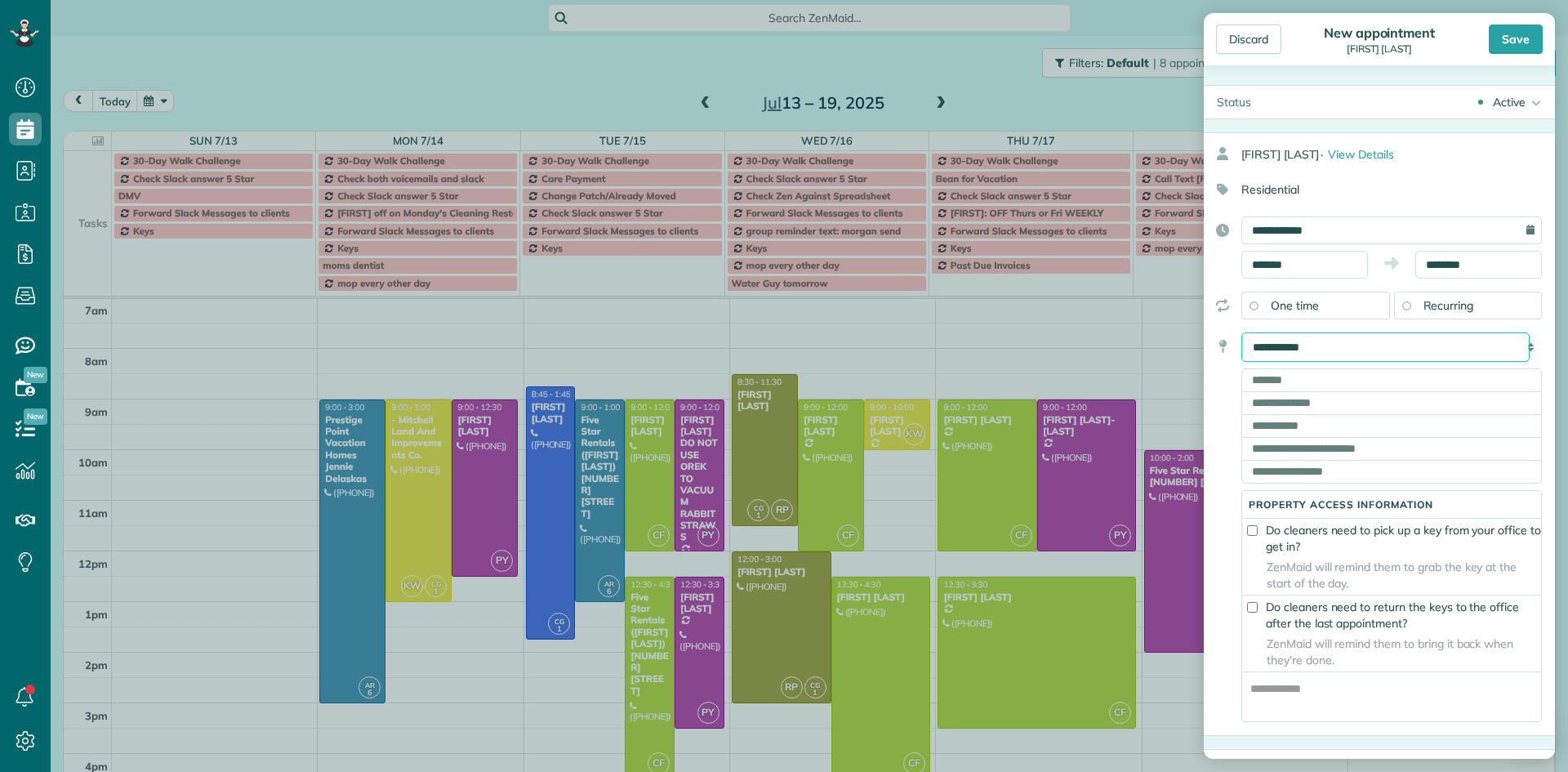 click on "**********" at bounding box center [1385, 347] 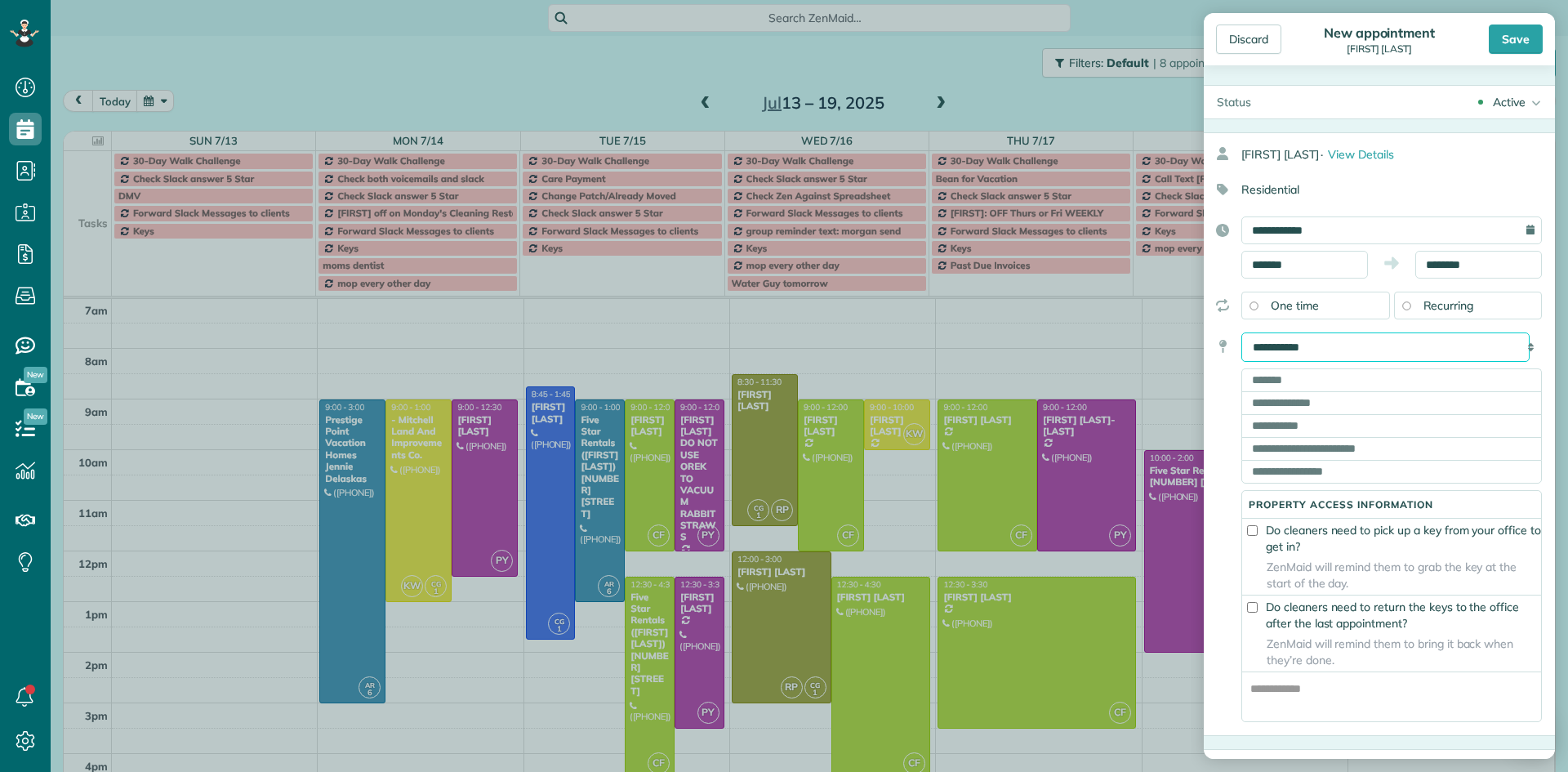 select on "*******" 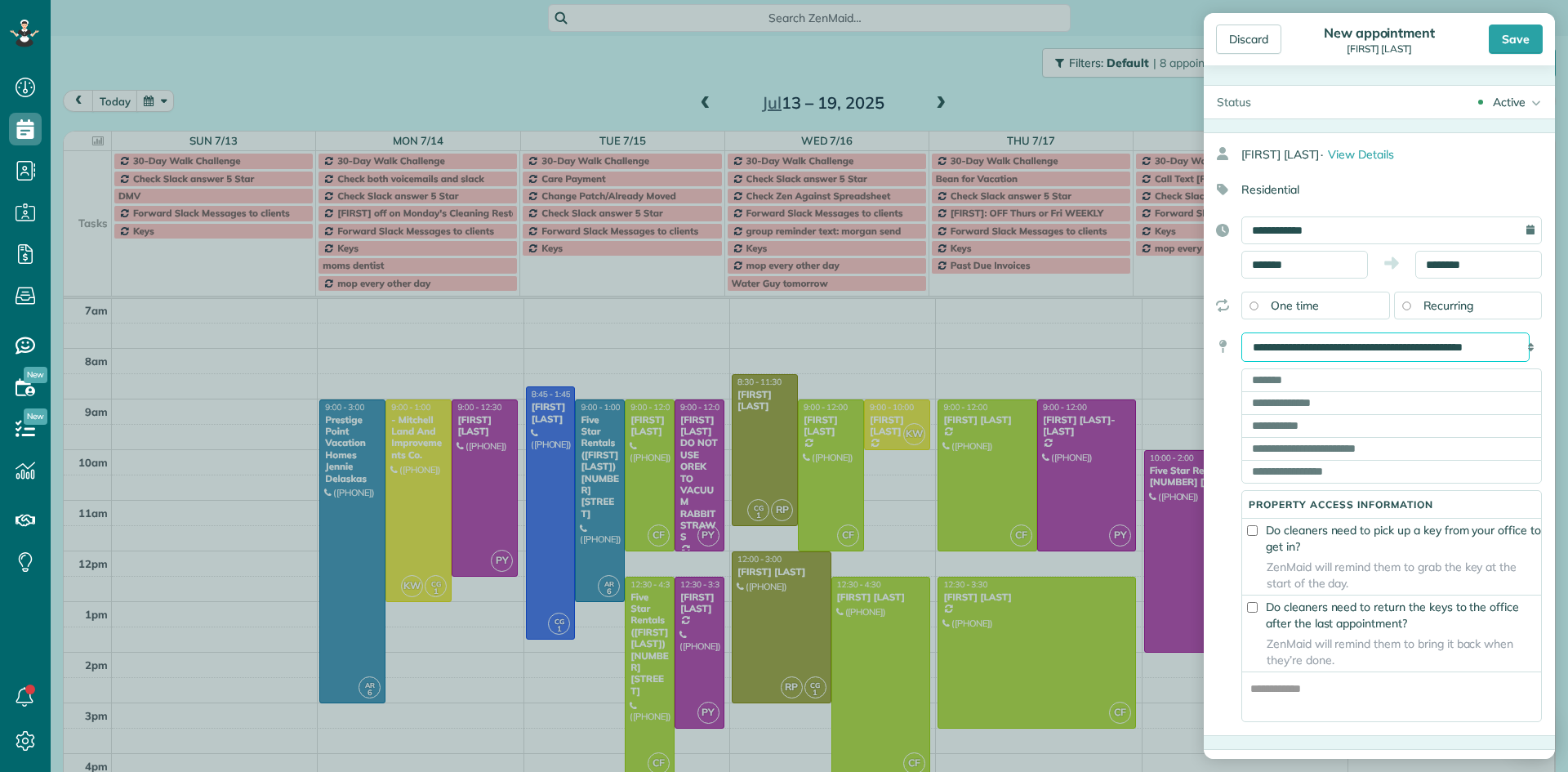 click on "**********" at bounding box center [1385, 347] 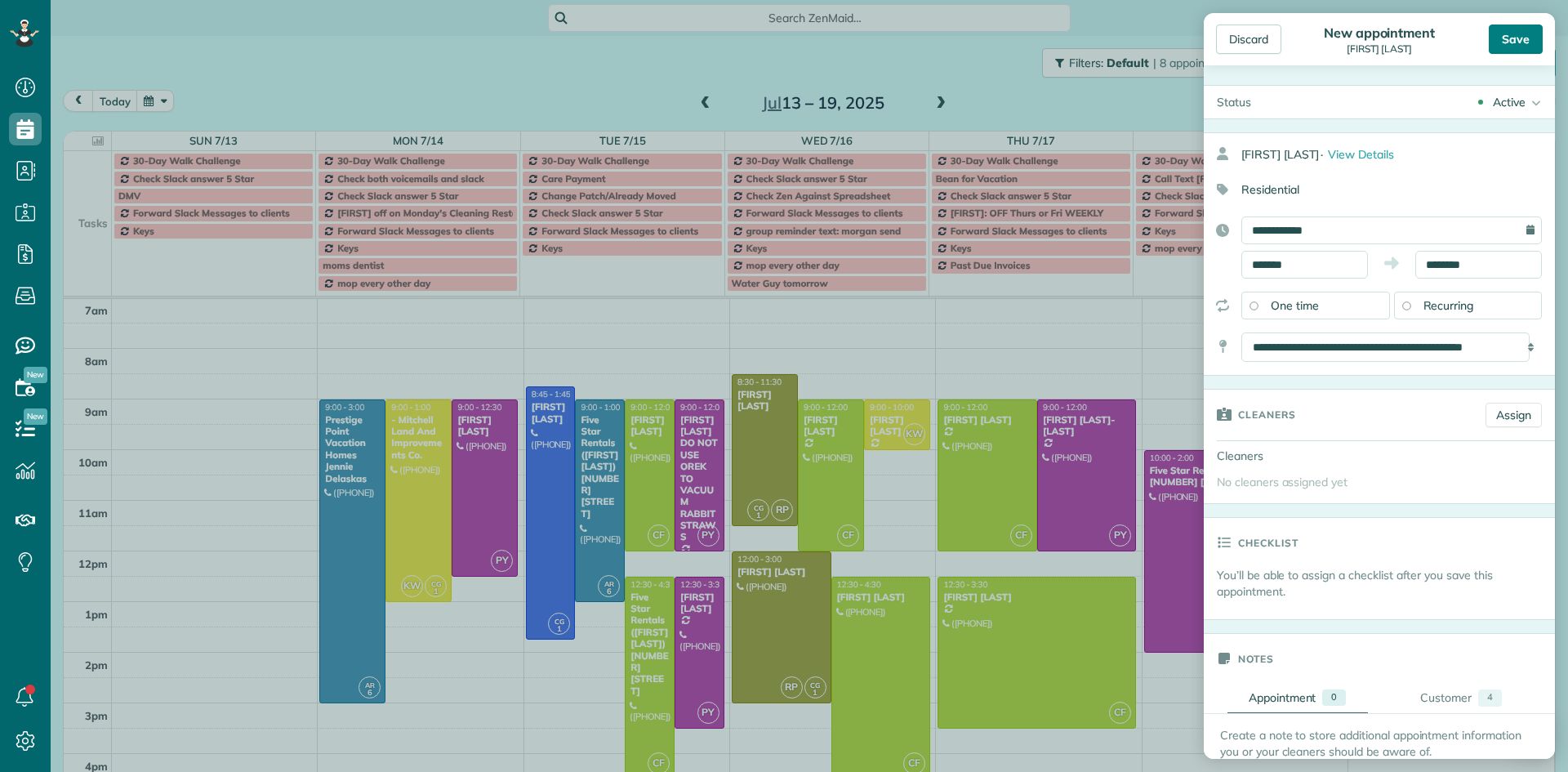 click on "Save" at bounding box center [1516, 39] 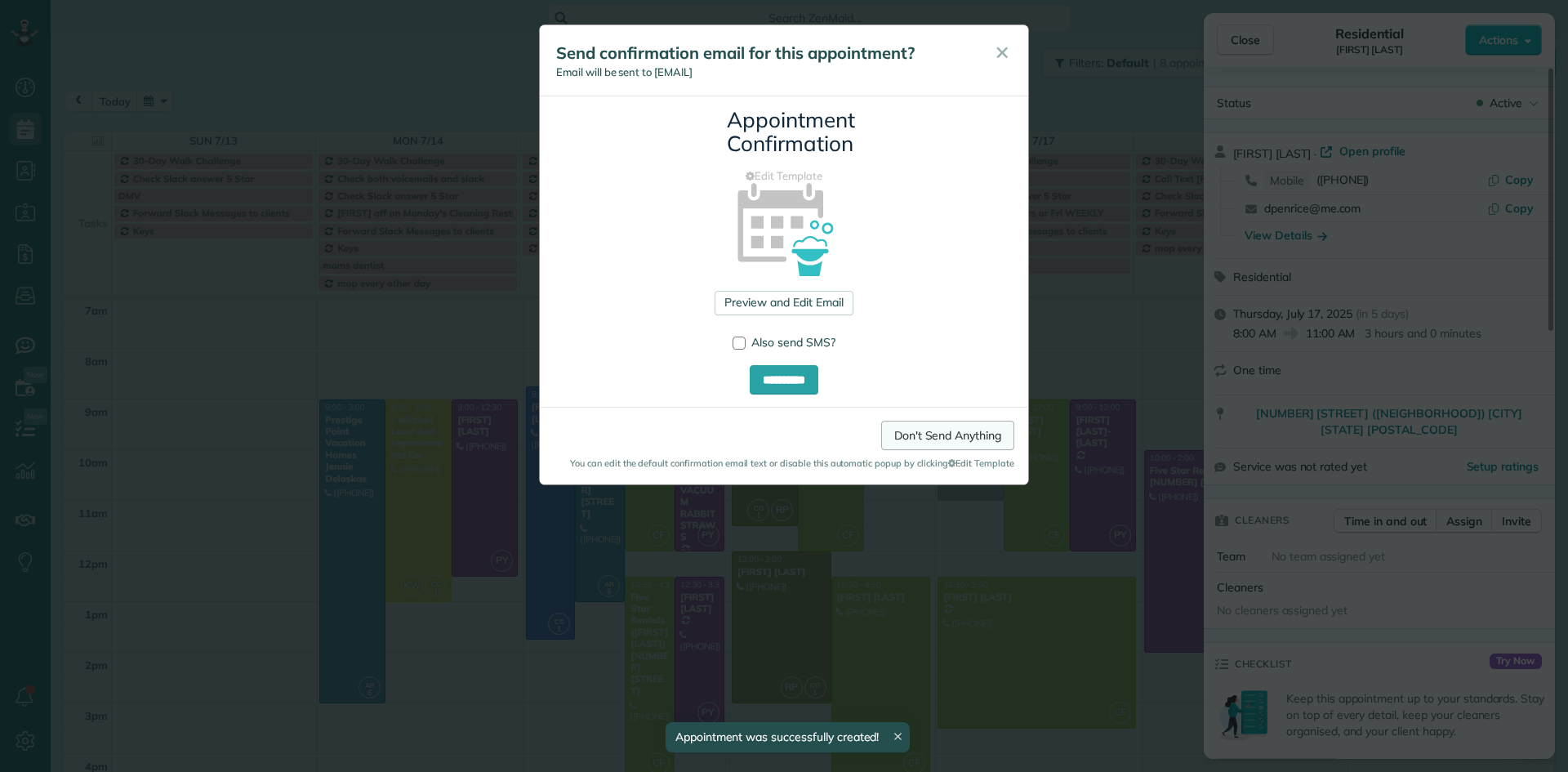 click on "Don't Send Anything" at bounding box center [947, 435] 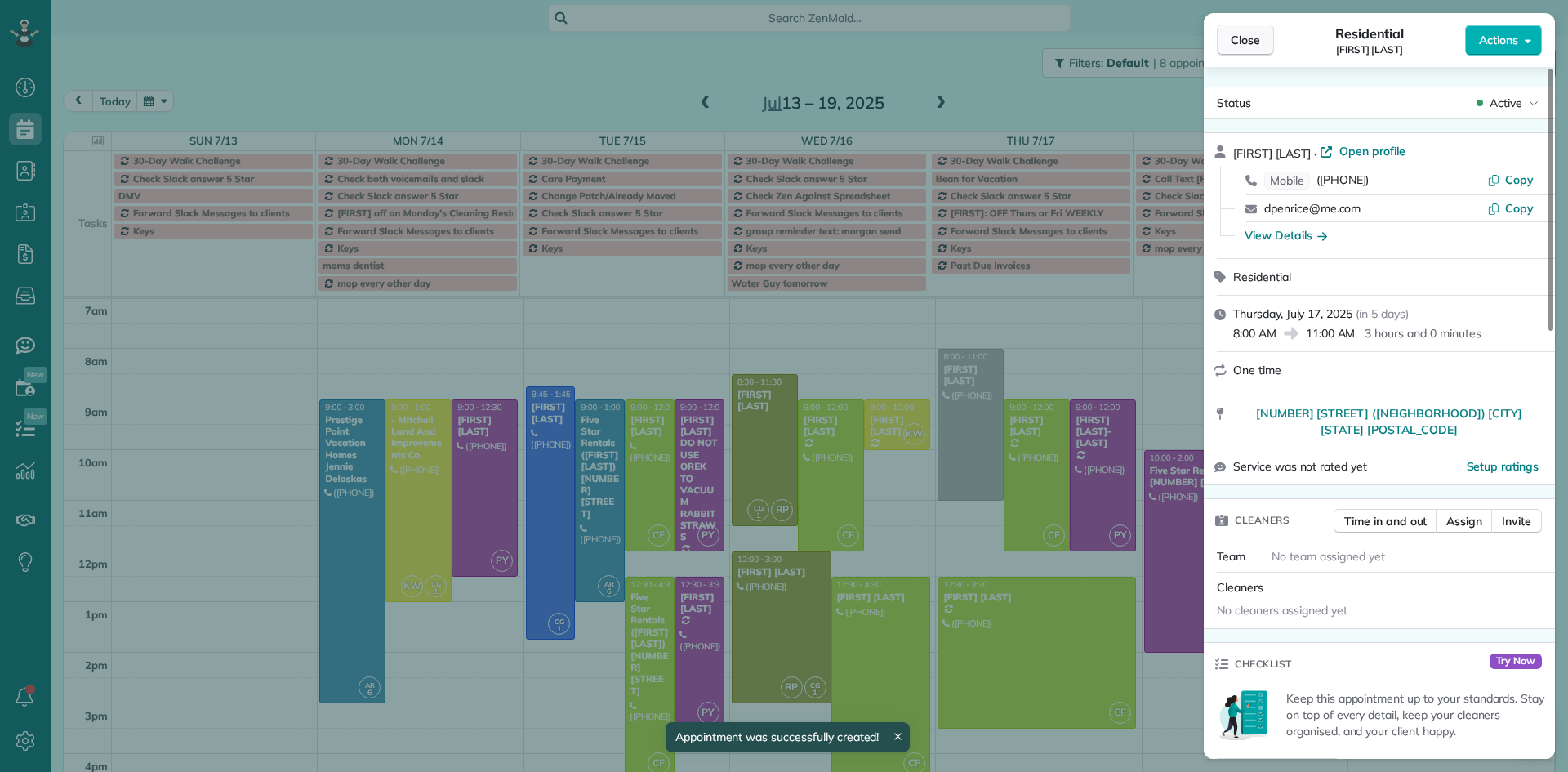 click on "Close" at bounding box center (1245, 40) 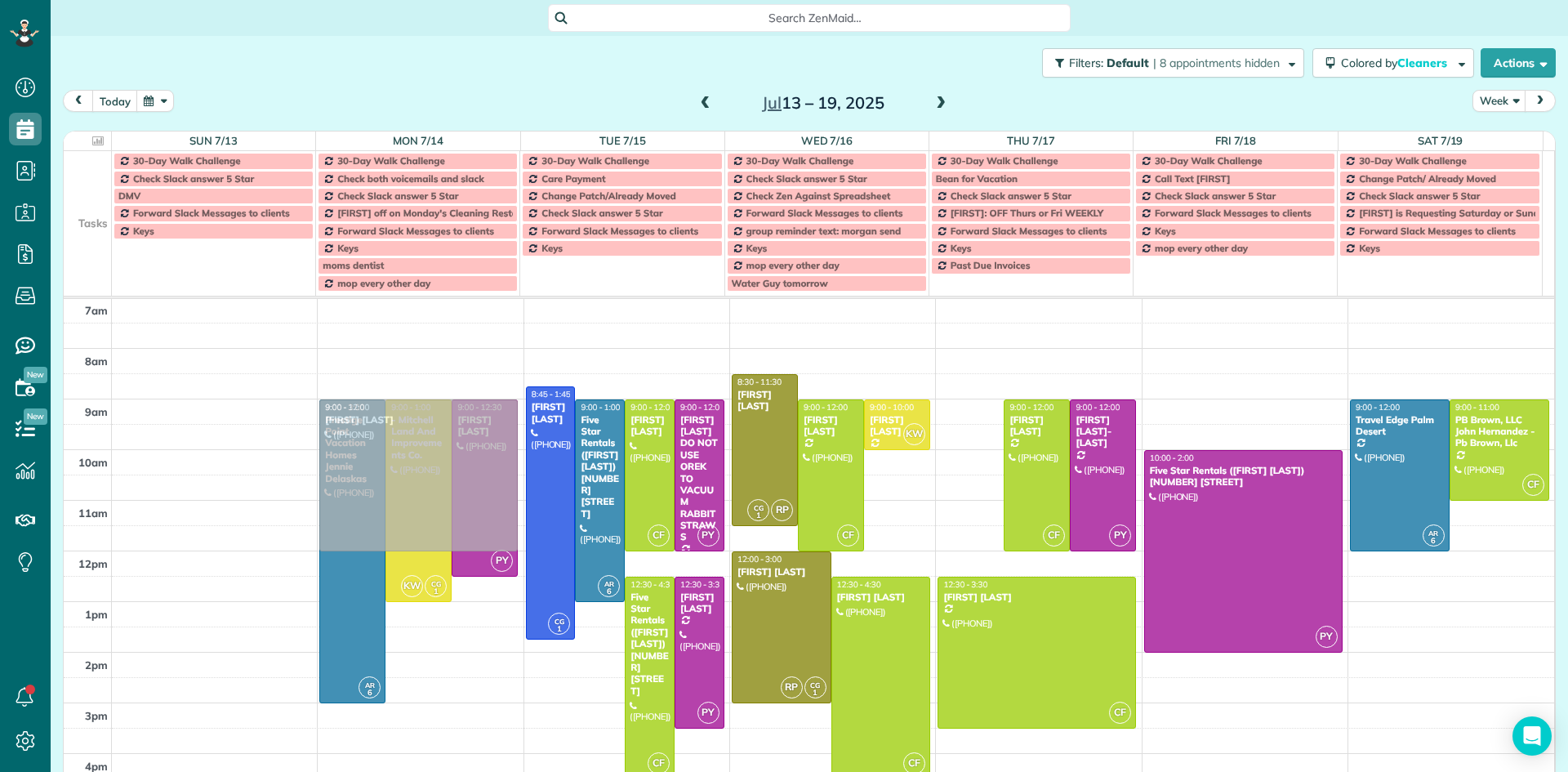 drag, startPoint x: 964, startPoint y: 395, endPoint x: 431, endPoint y: 445, distance: 535.3401 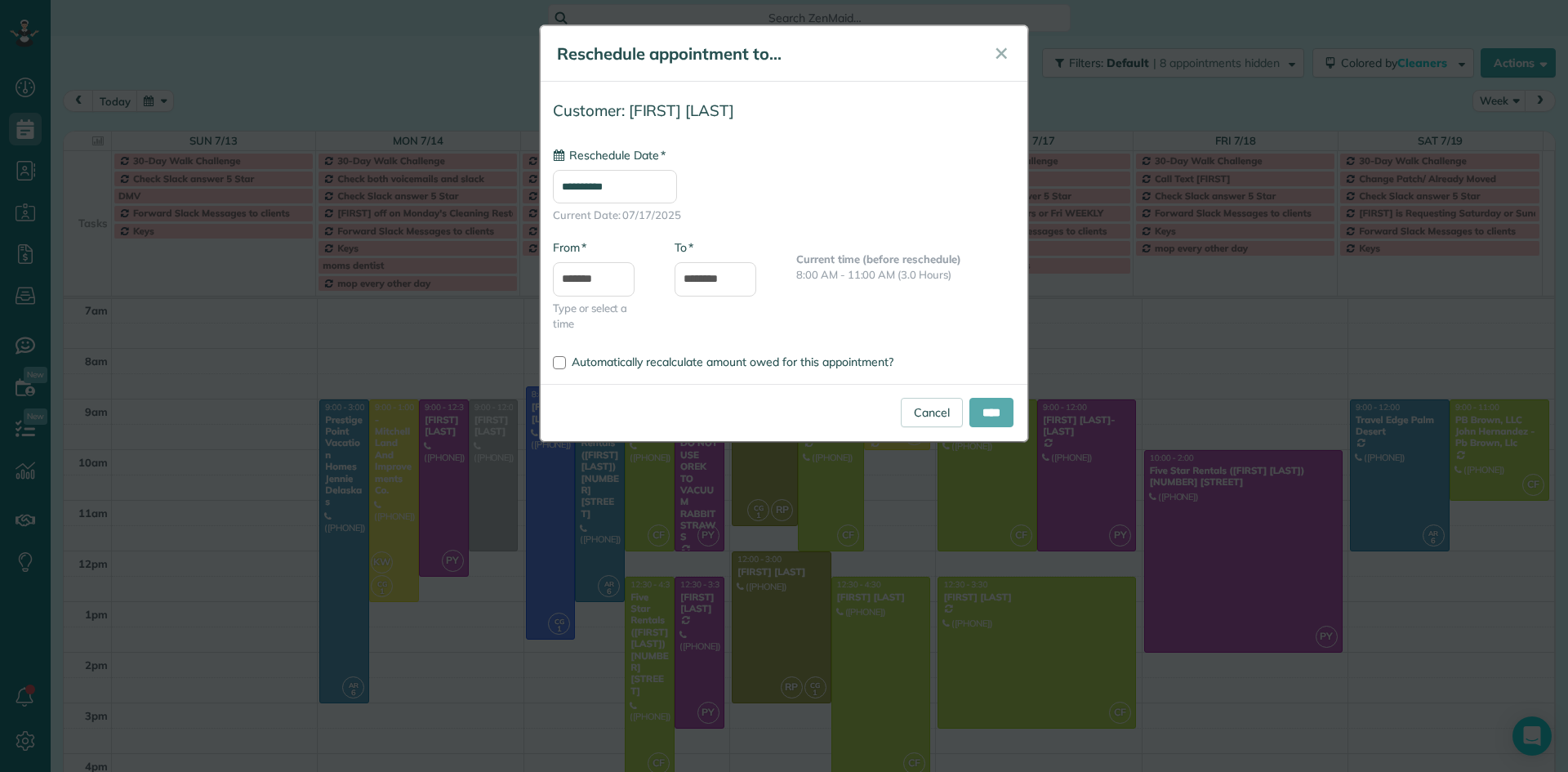 type on "**********" 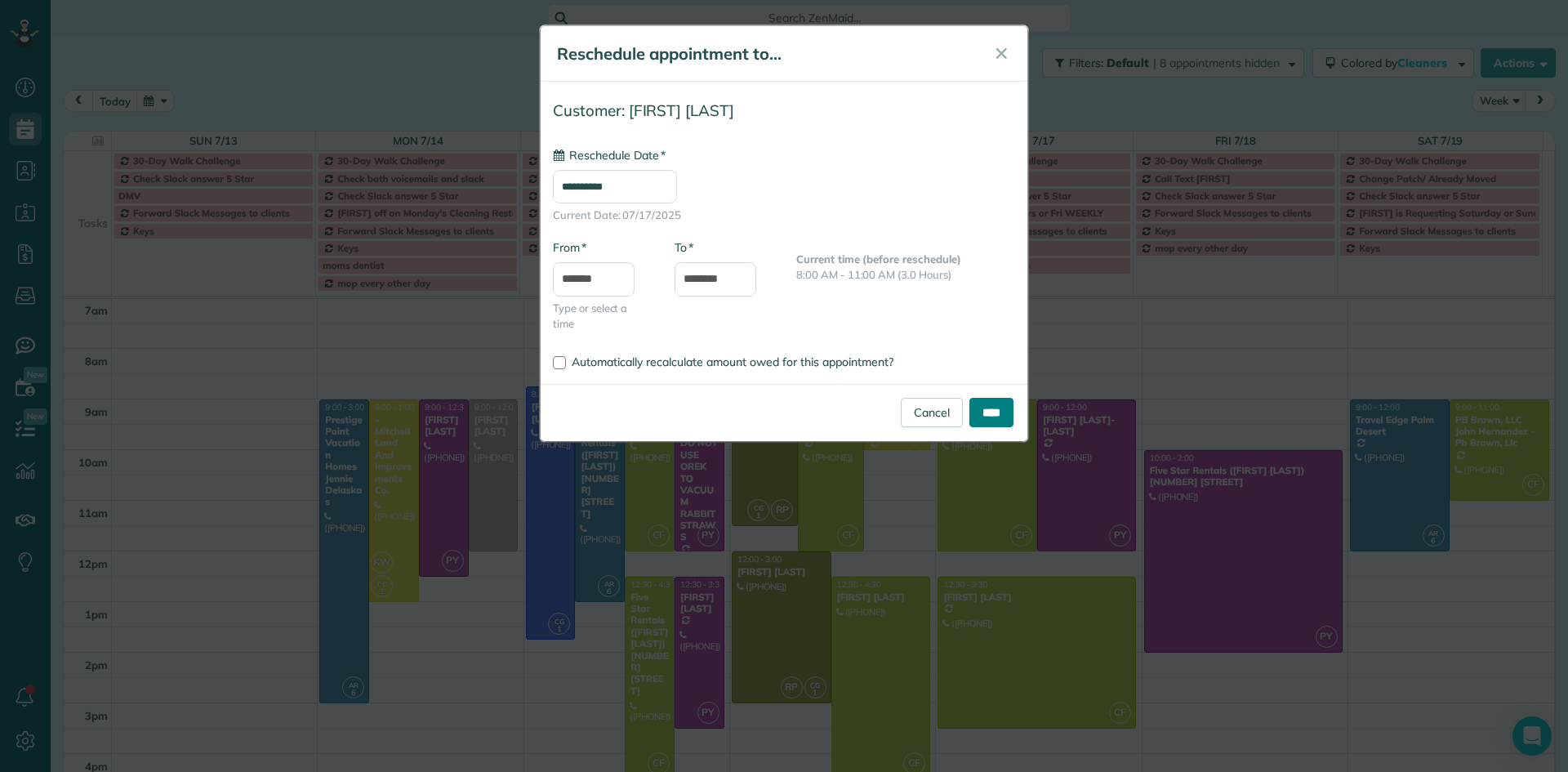 click on "****" at bounding box center [991, 413] 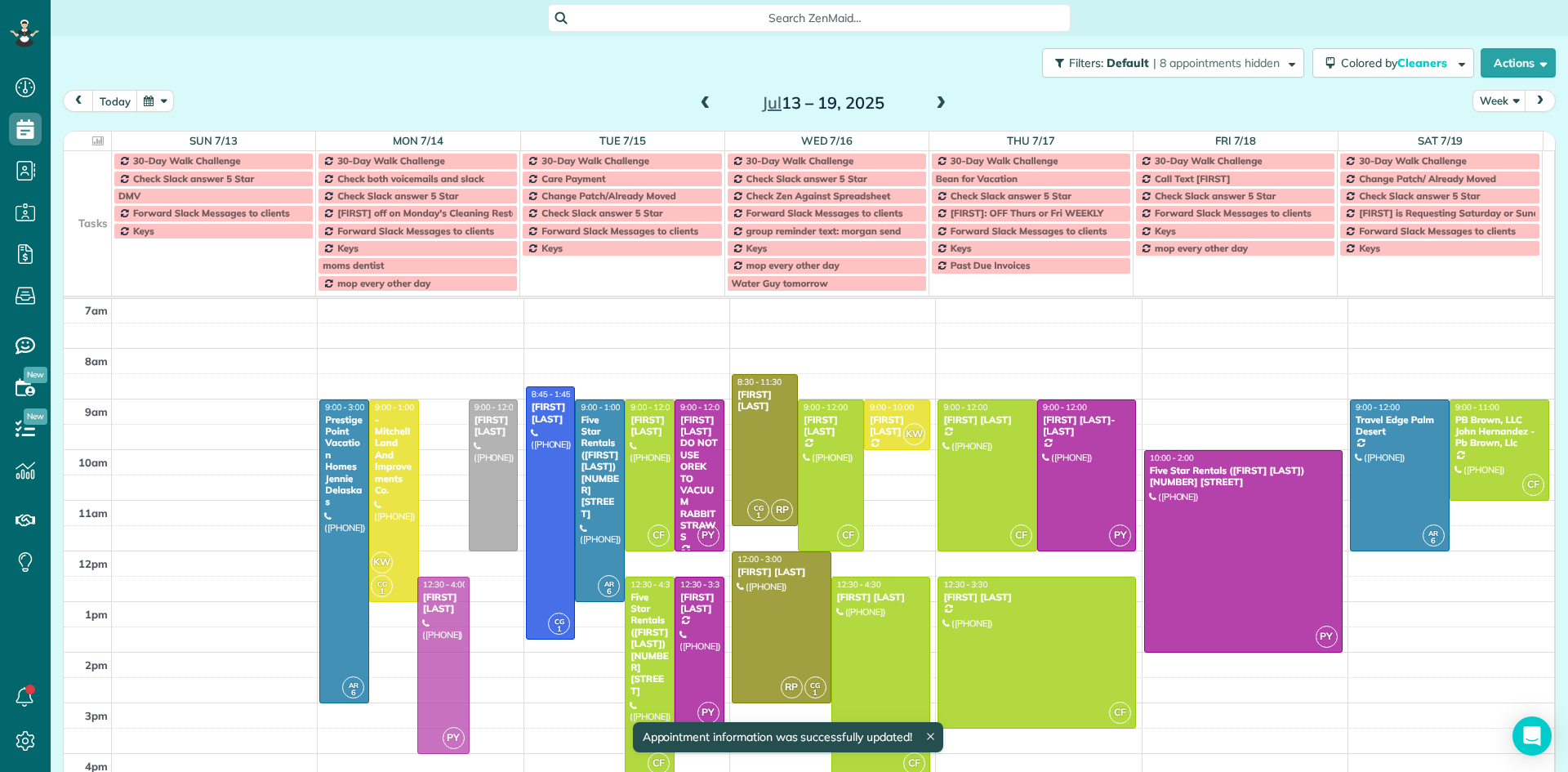 drag, startPoint x: 439, startPoint y: 437, endPoint x: 432, endPoint y: 615, distance: 178.13759 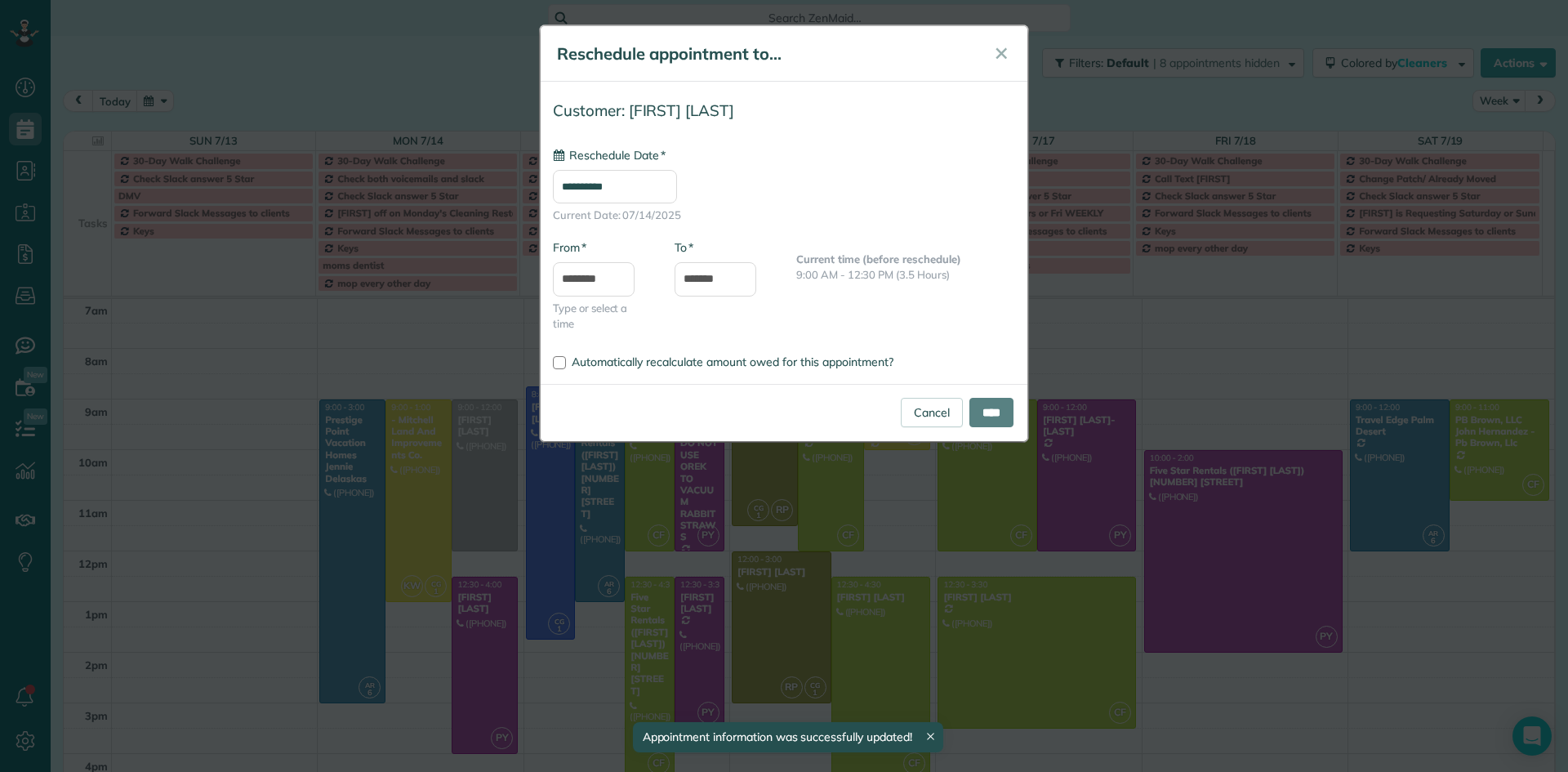 type on "**********" 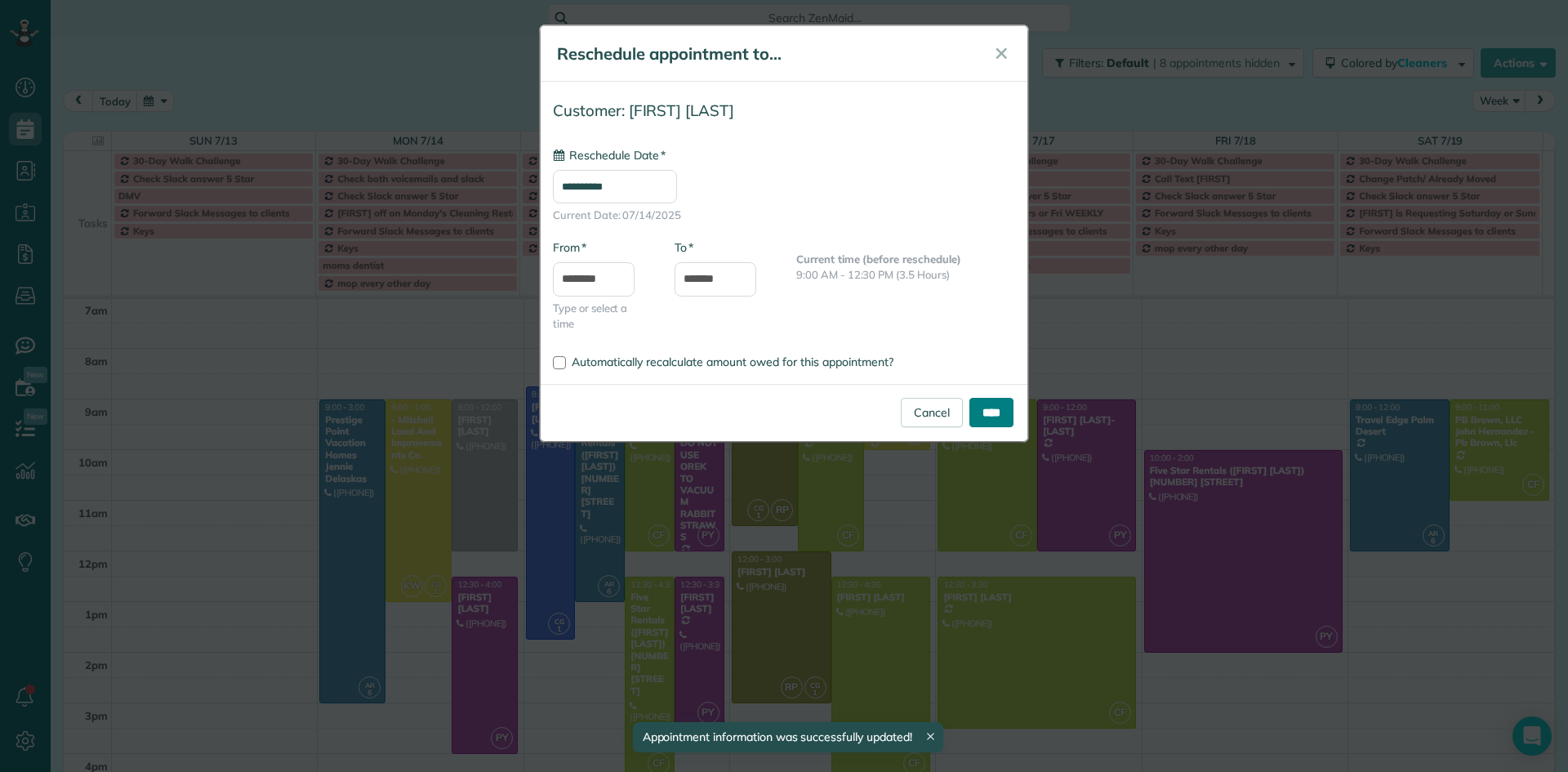 click on "****" at bounding box center (991, 413) 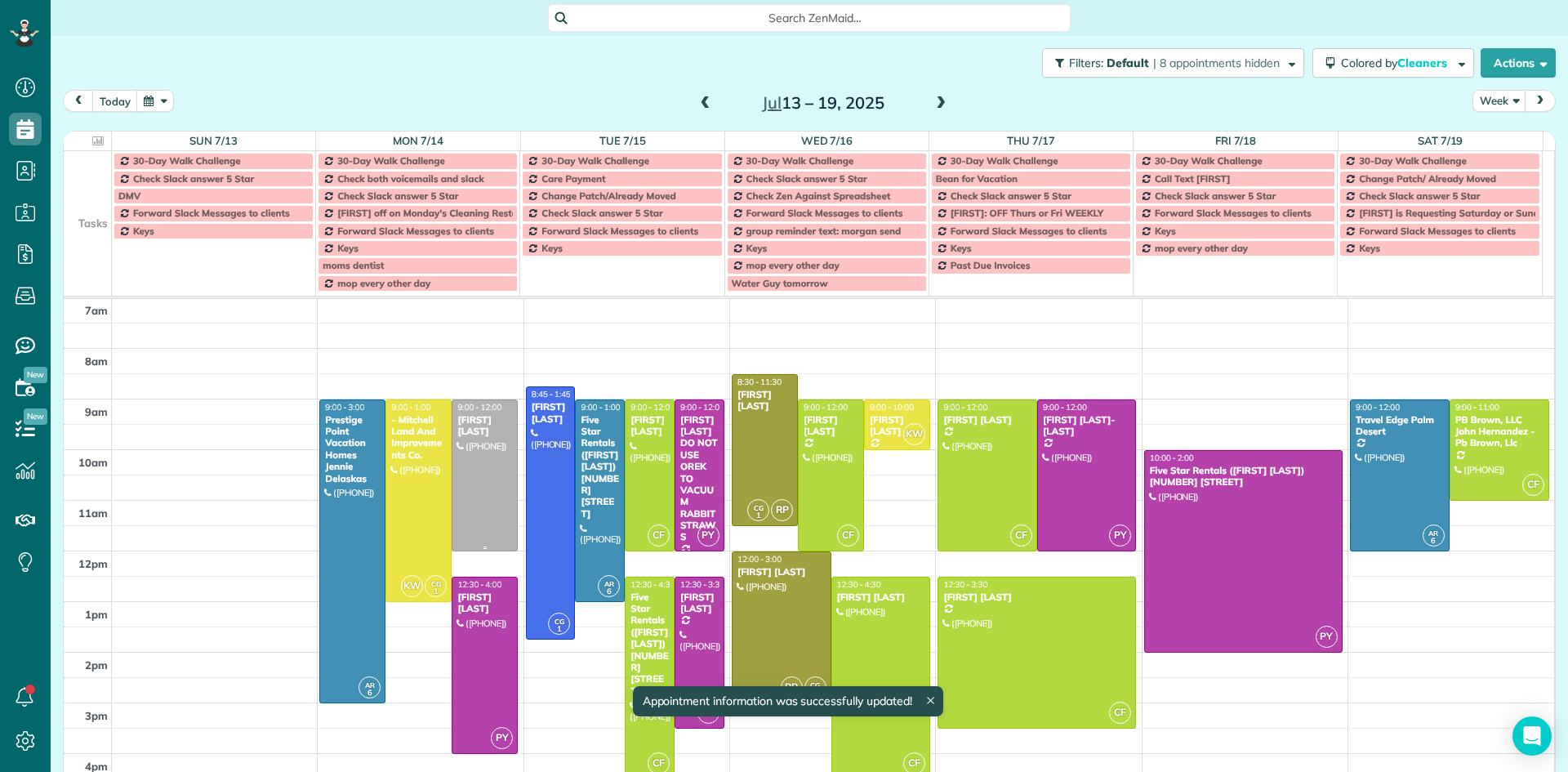 click at bounding box center (484, 475) 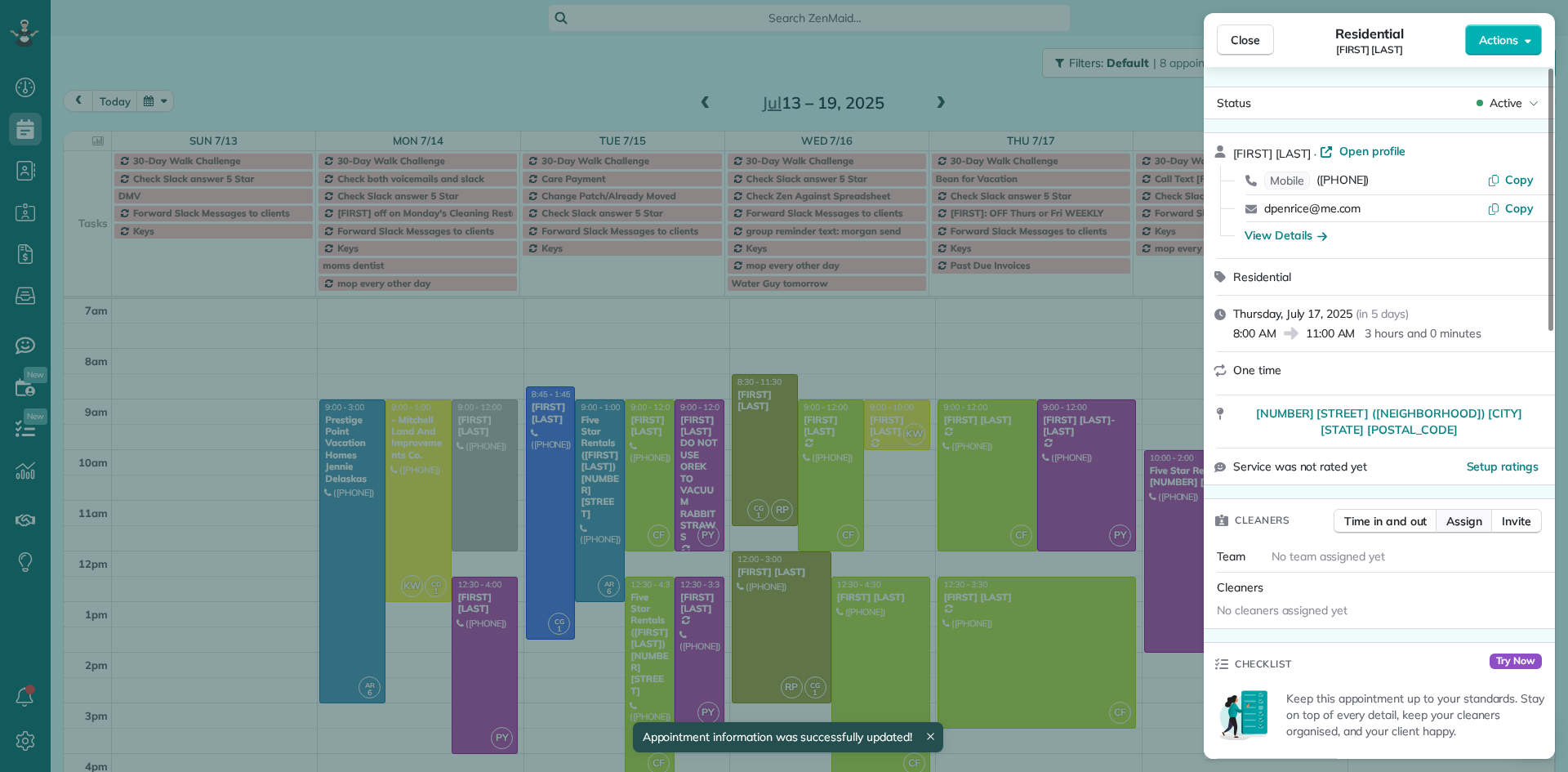click on "Assign" at bounding box center (1464, 521) 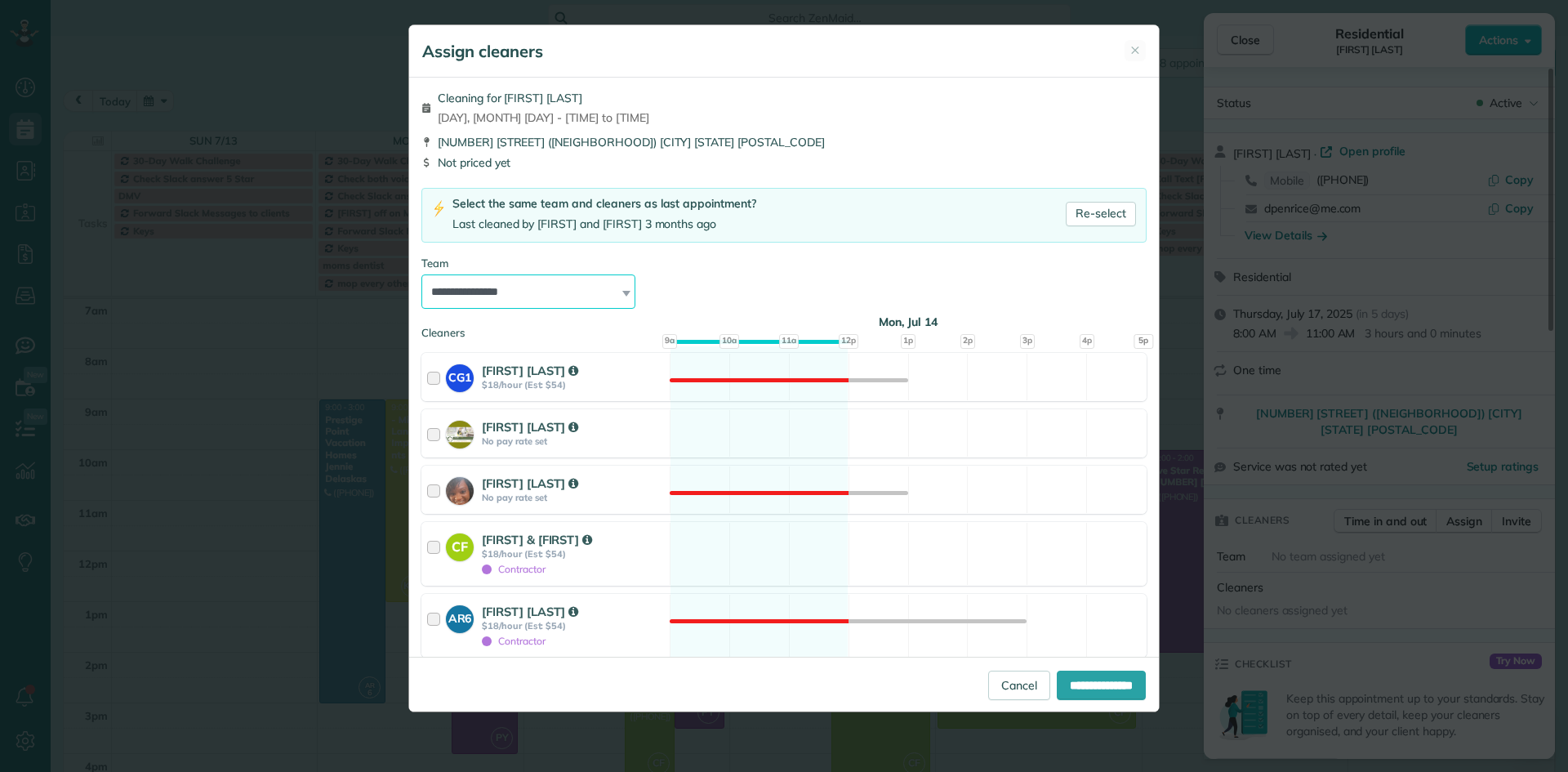click on "**********" at bounding box center [528, 292] 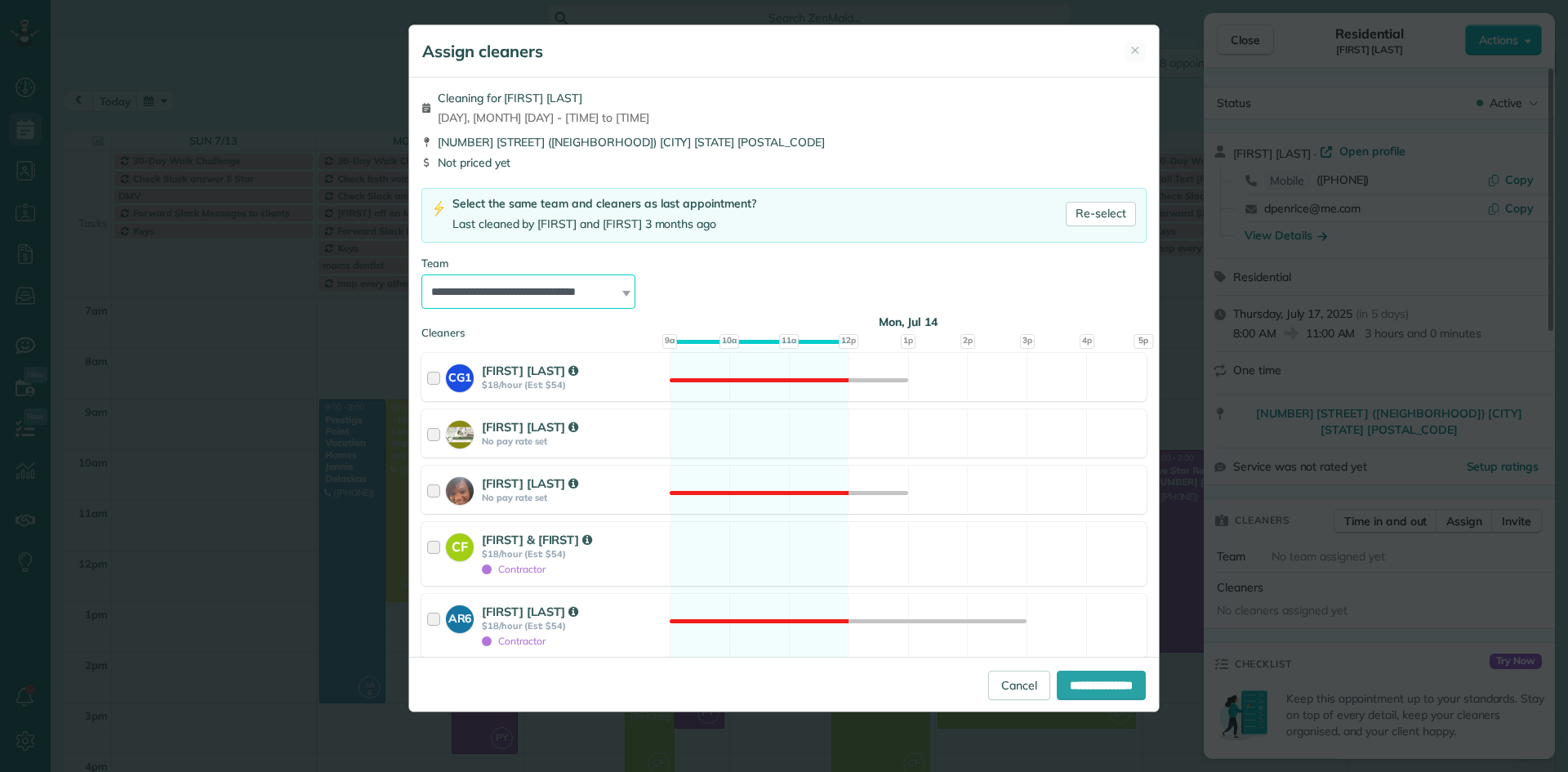 click on "**********" at bounding box center [528, 292] 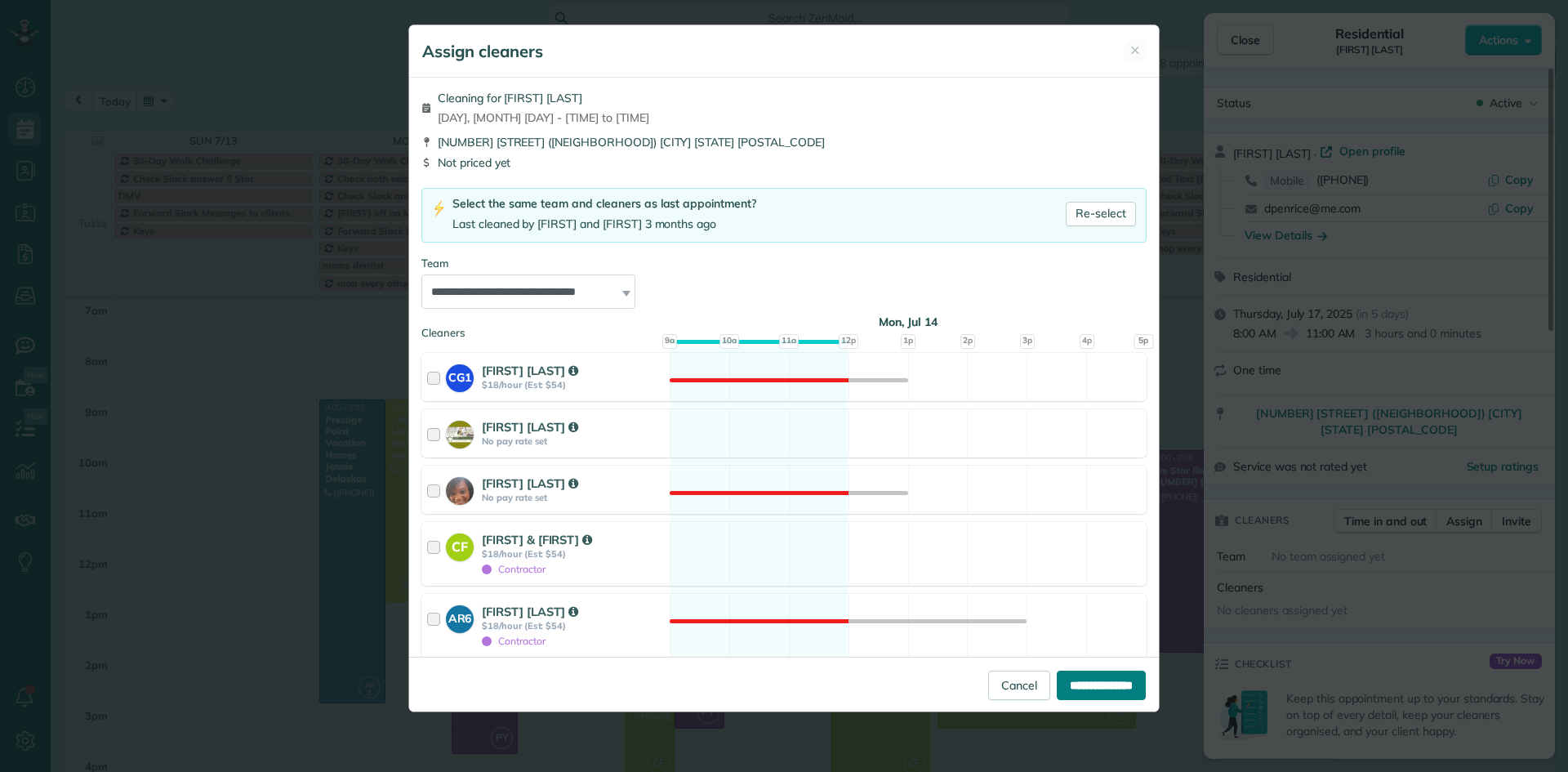 click on "**********" at bounding box center (1101, 685) 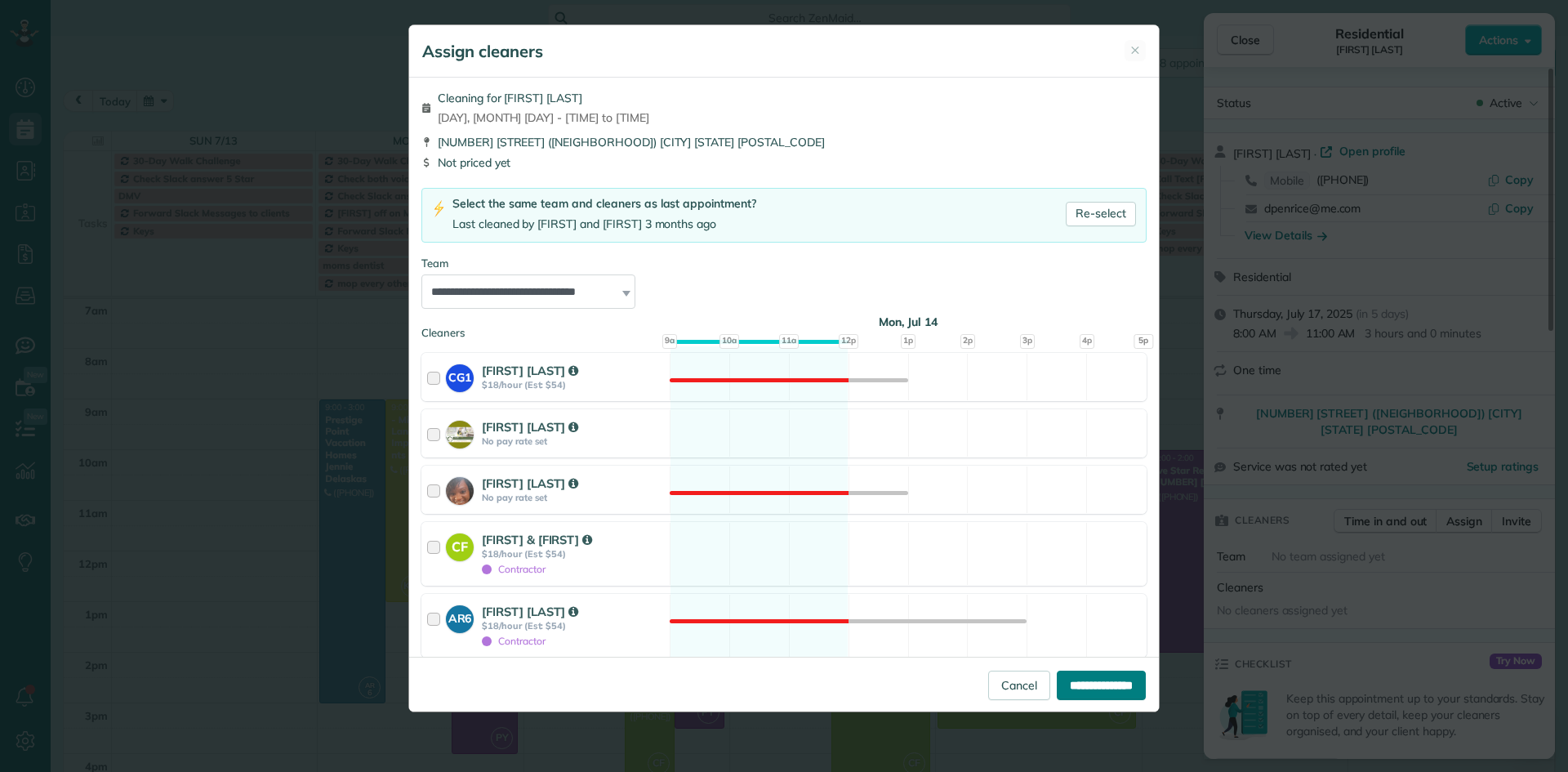 type on "**********" 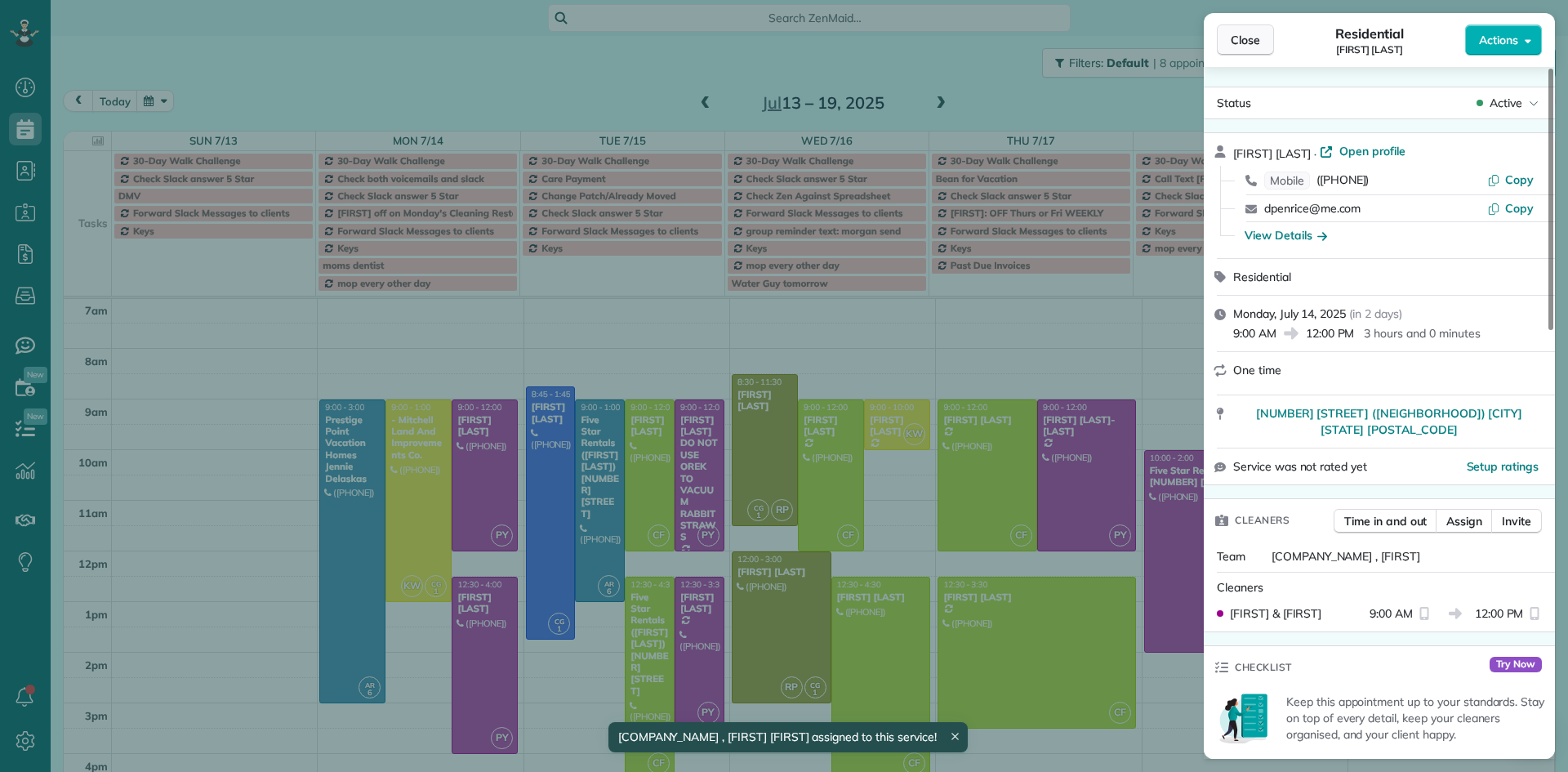 click on "Close" at bounding box center (1245, 40) 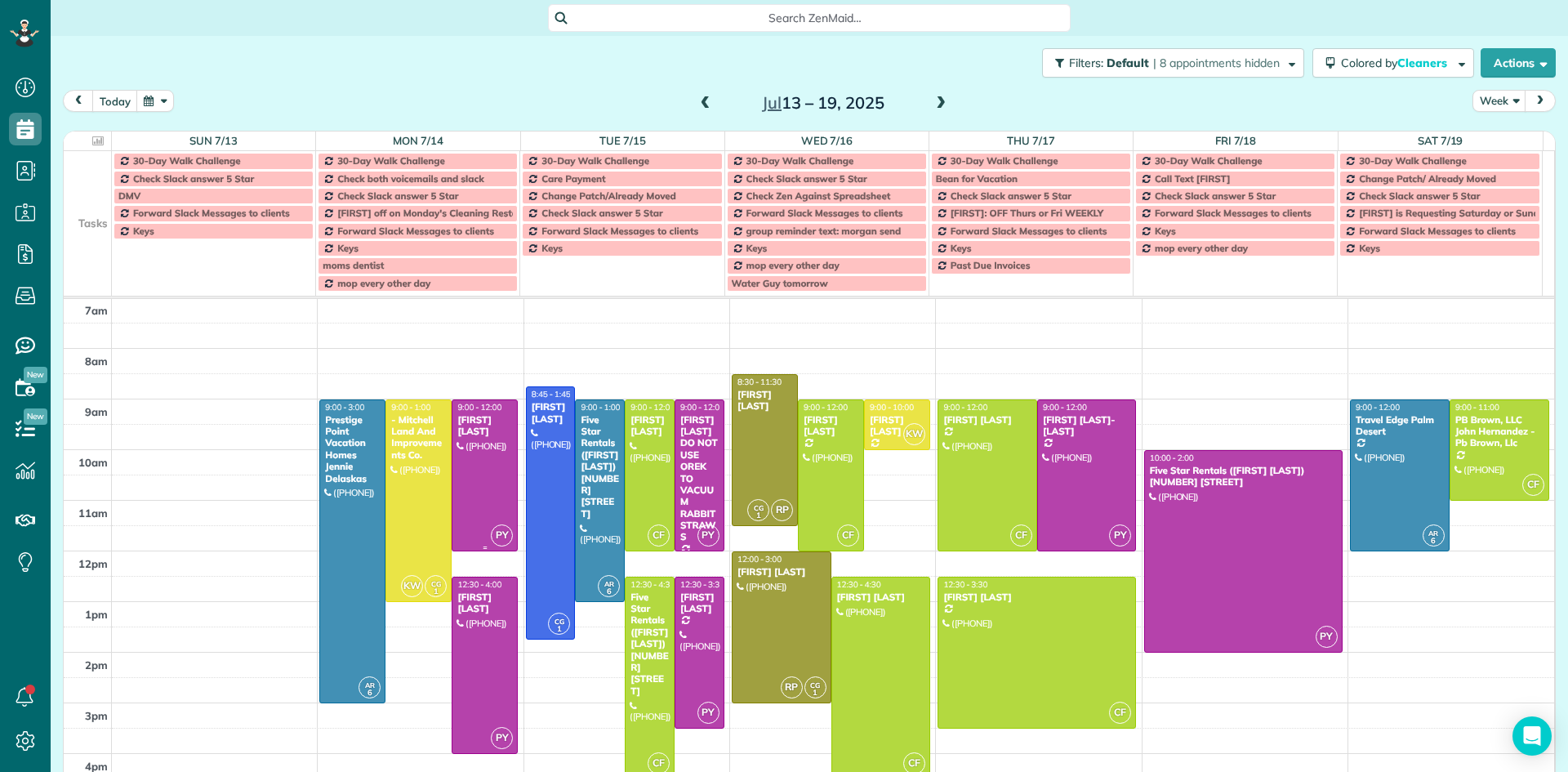 click at bounding box center [484, 475] 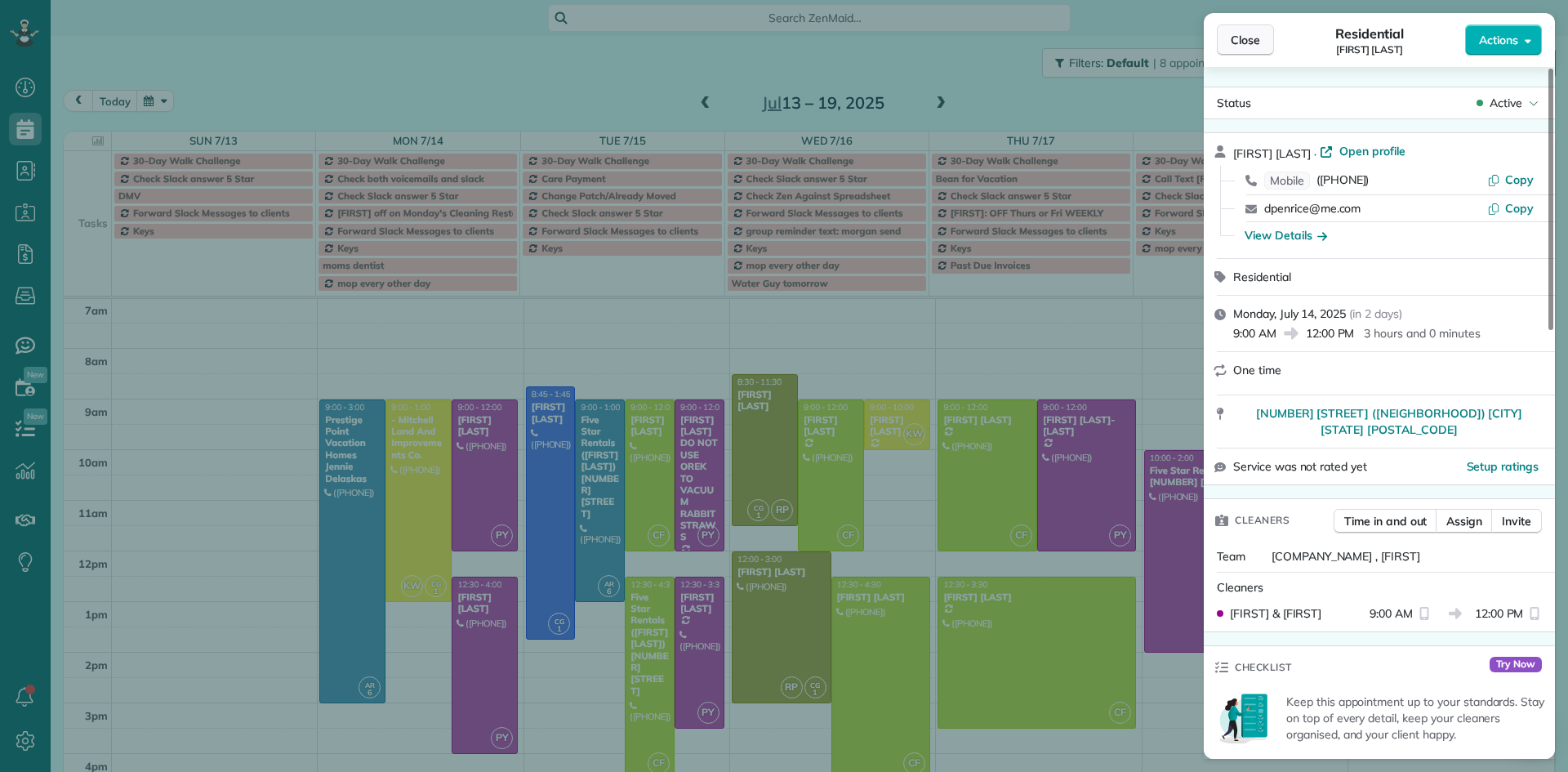 click on "Close" at bounding box center [1245, 40] 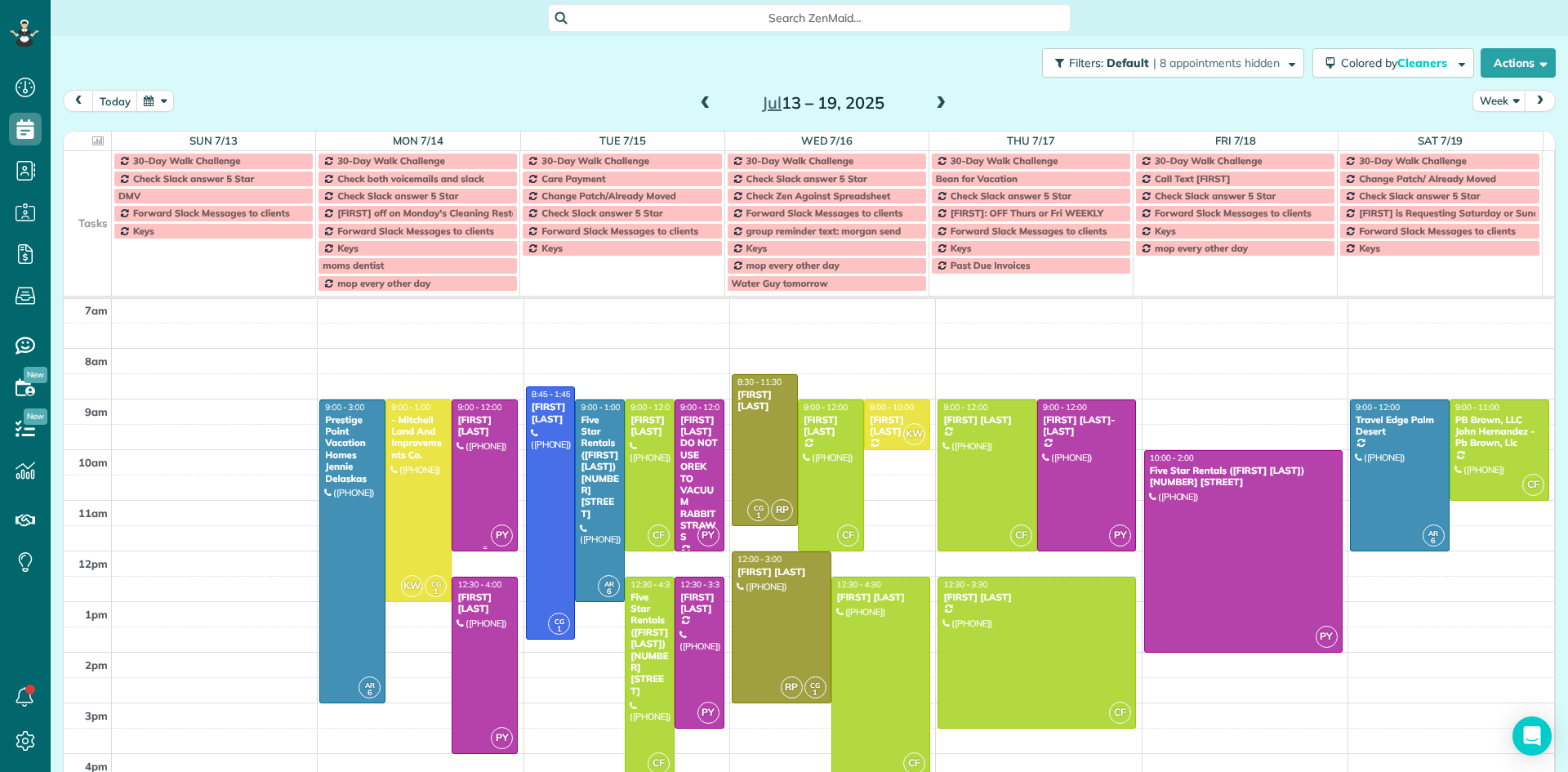 click at bounding box center [484, 475] 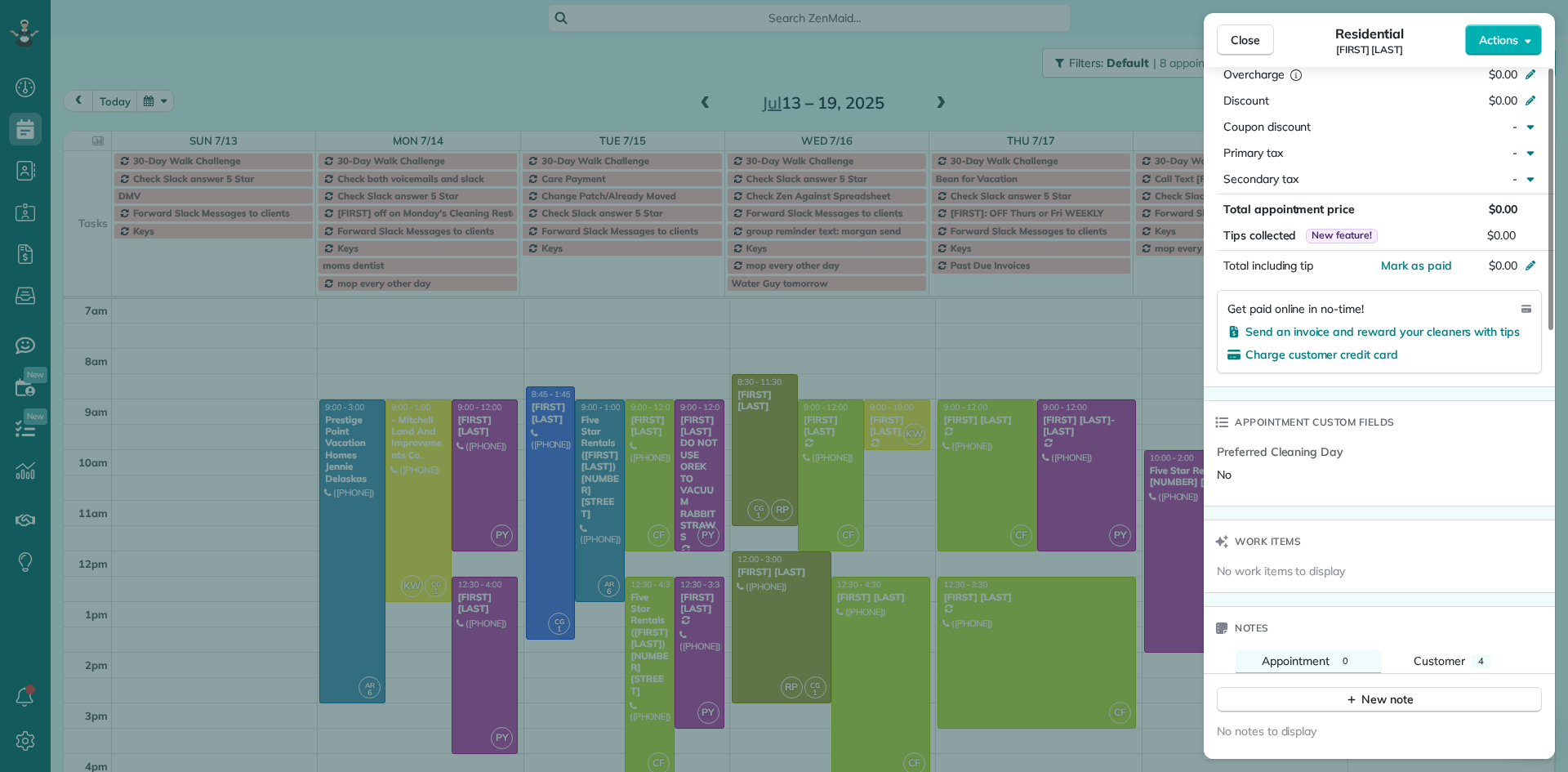 scroll, scrollTop: 899, scrollLeft: 0, axis: vertical 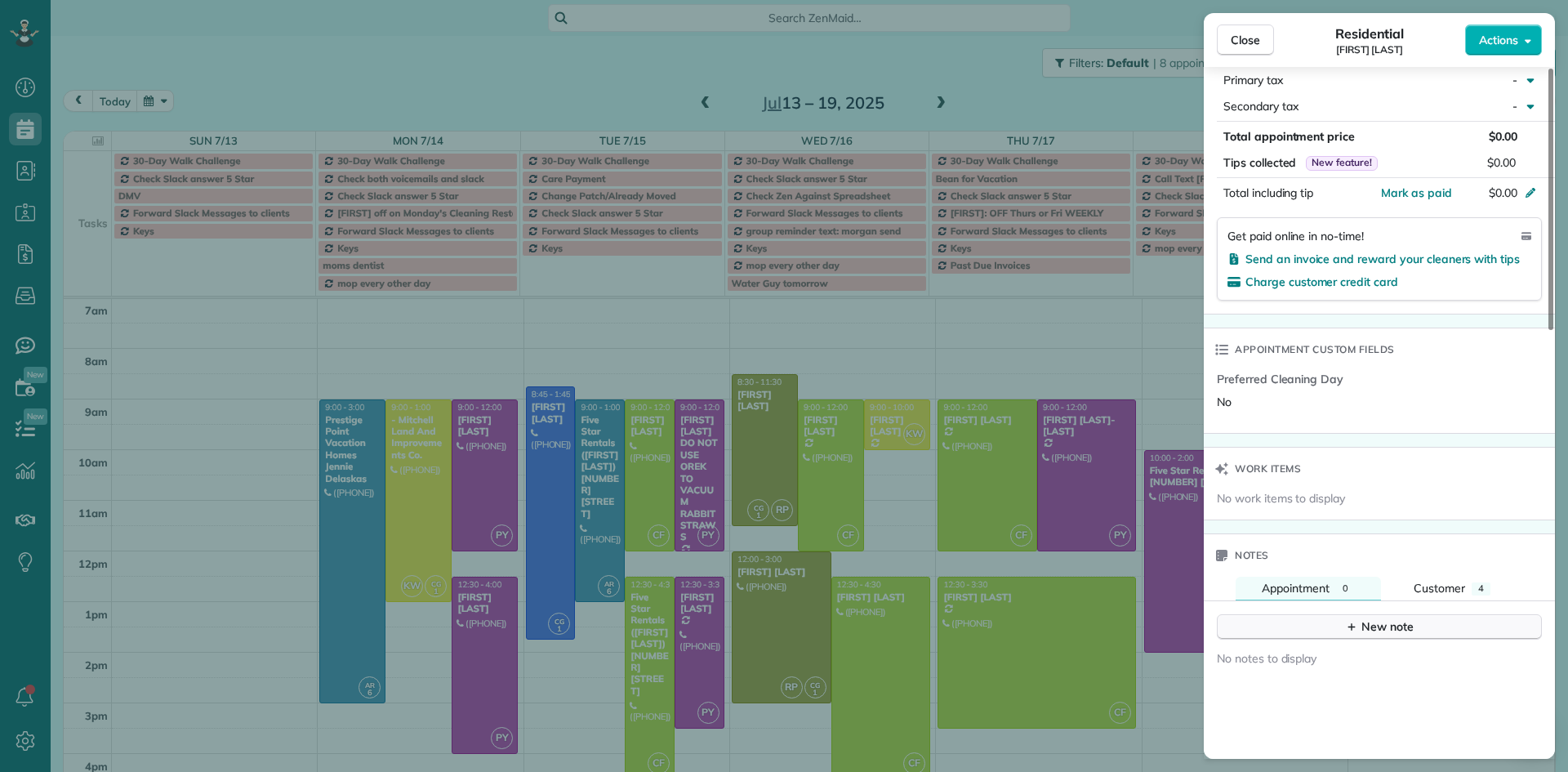 click on "New note" at bounding box center (1379, 627) 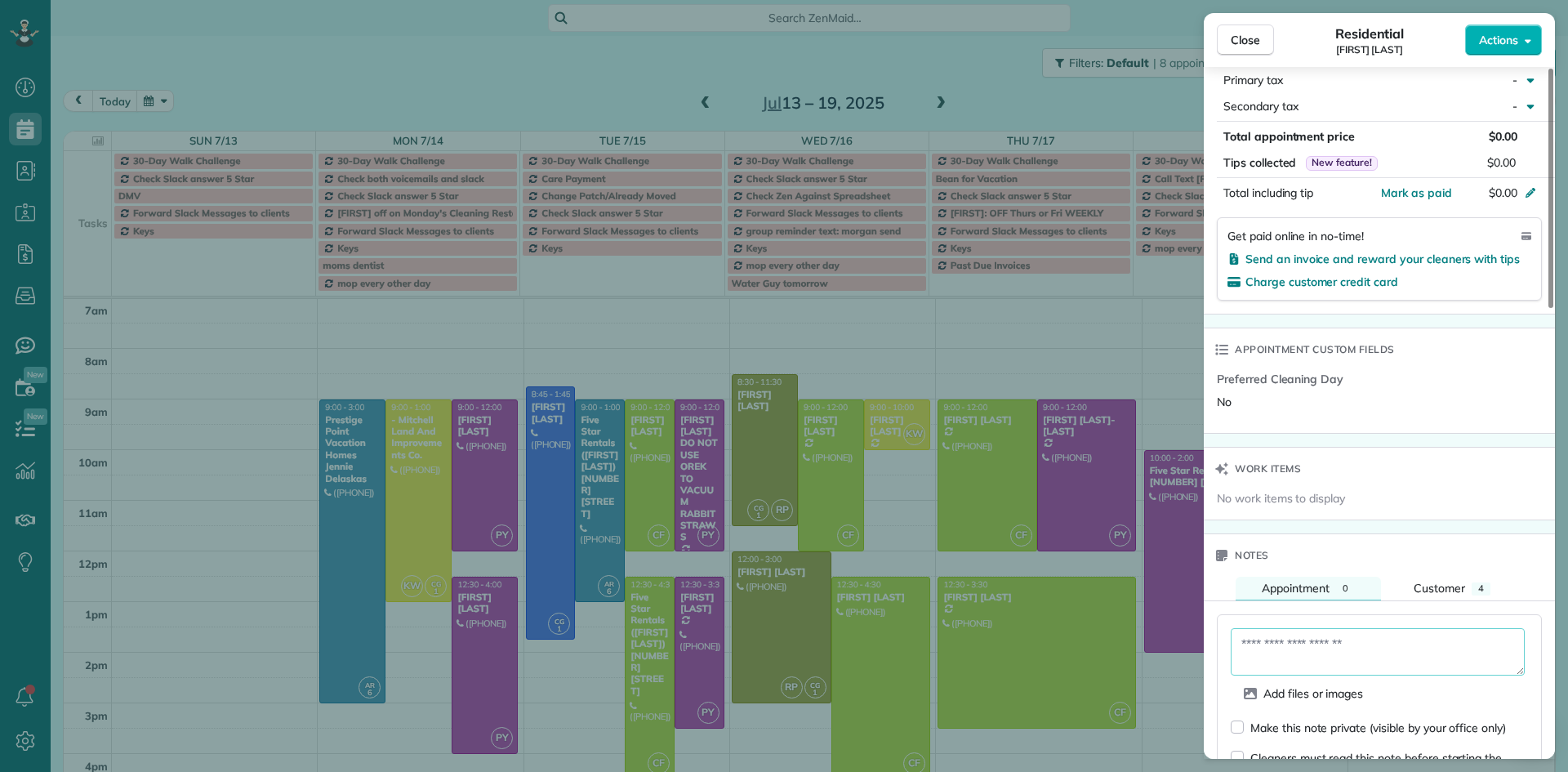 click at bounding box center (1378, 652) 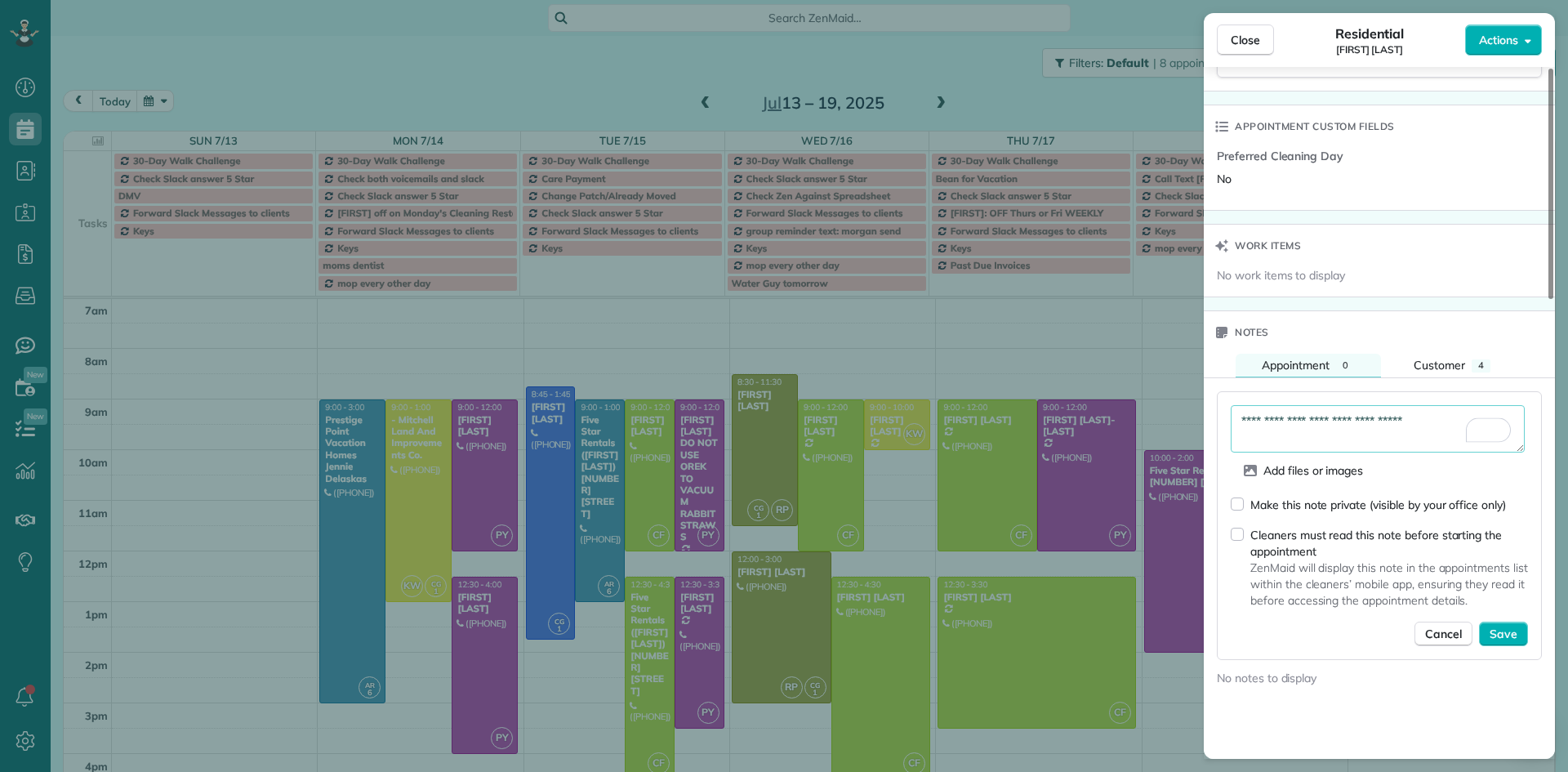 scroll, scrollTop: 1225, scrollLeft: 0, axis: vertical 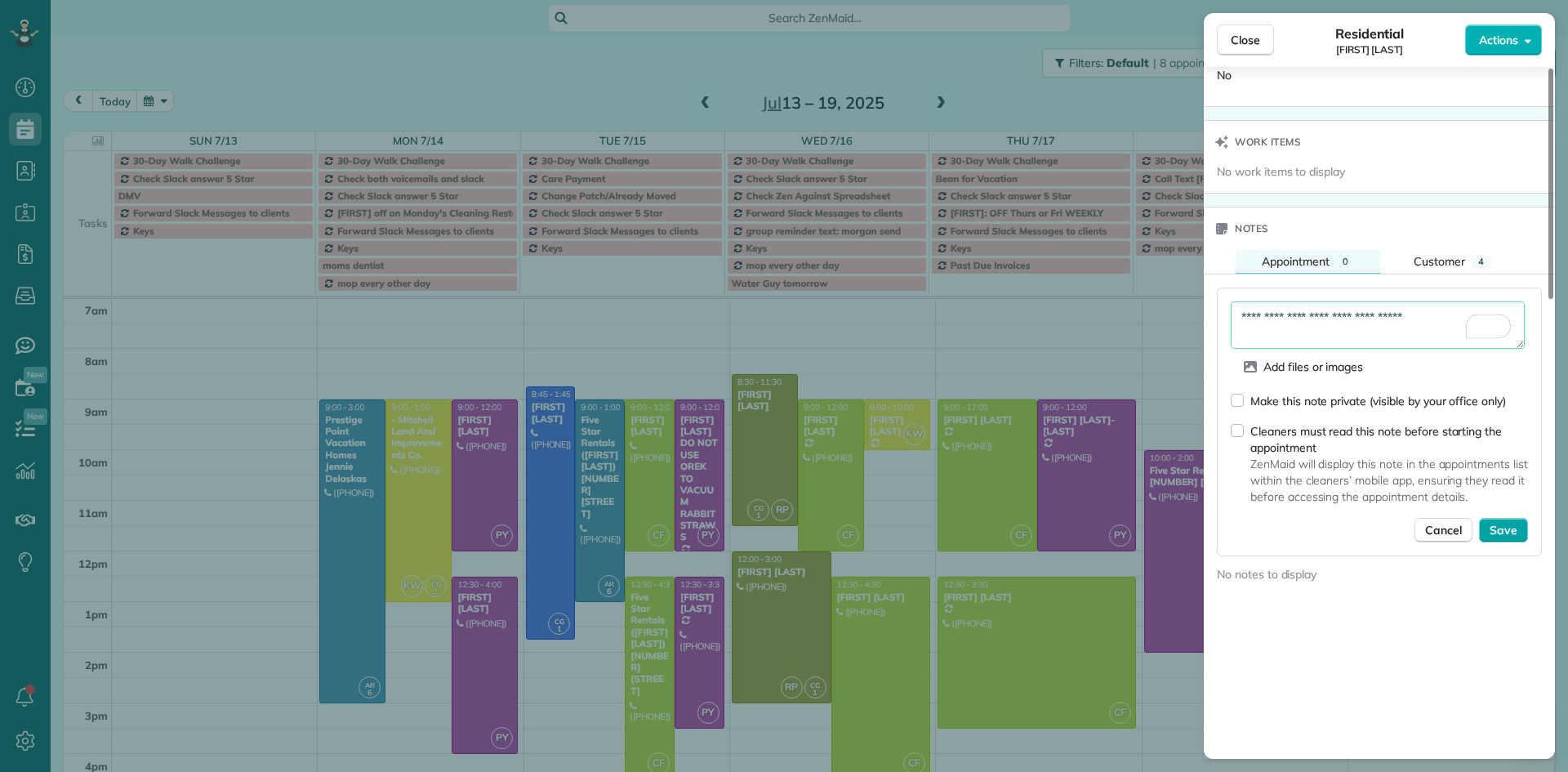 type on "**********" 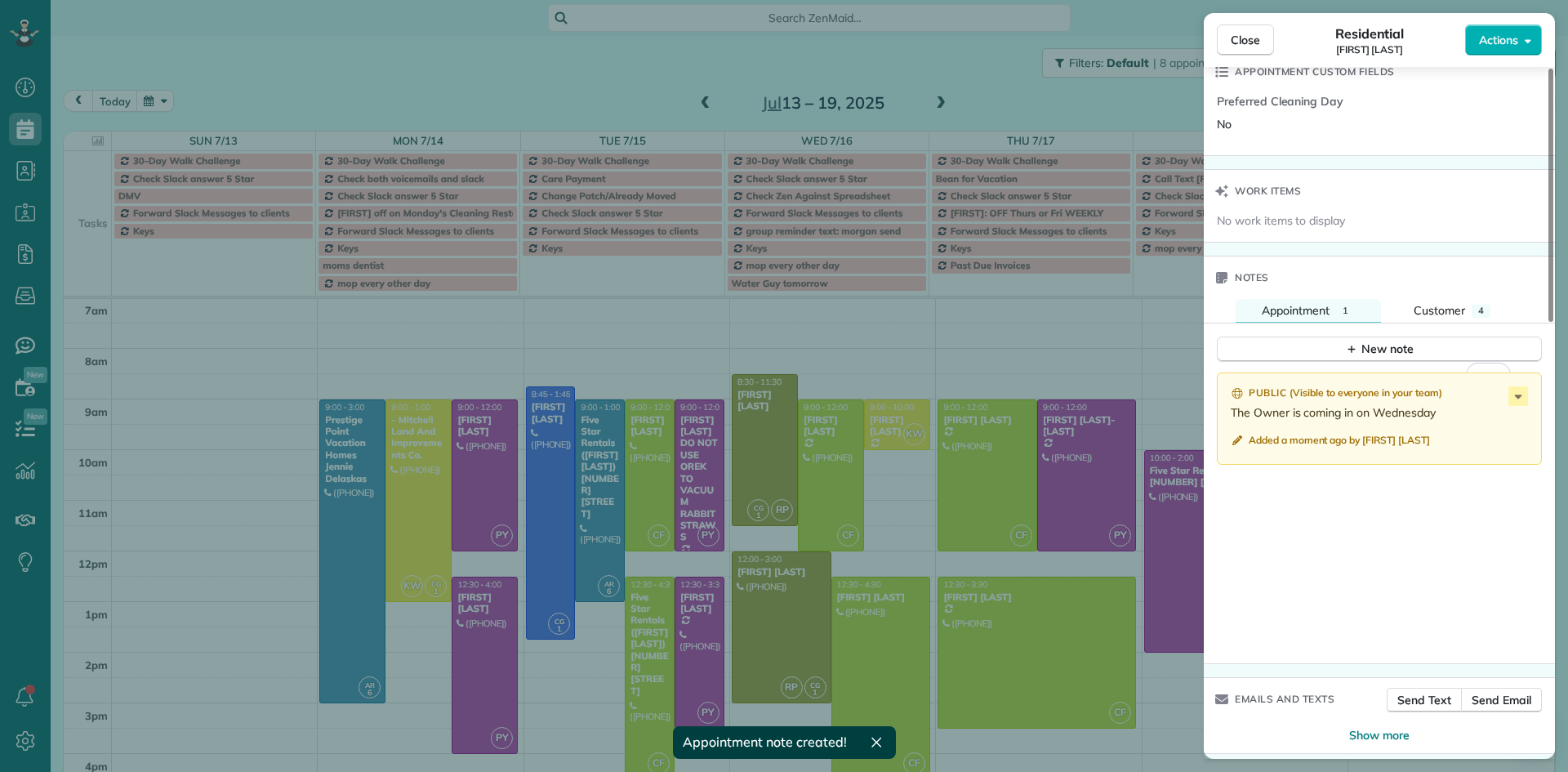 scroll, scrollTop: 1187, scrollLeft: 0, axis: vertical 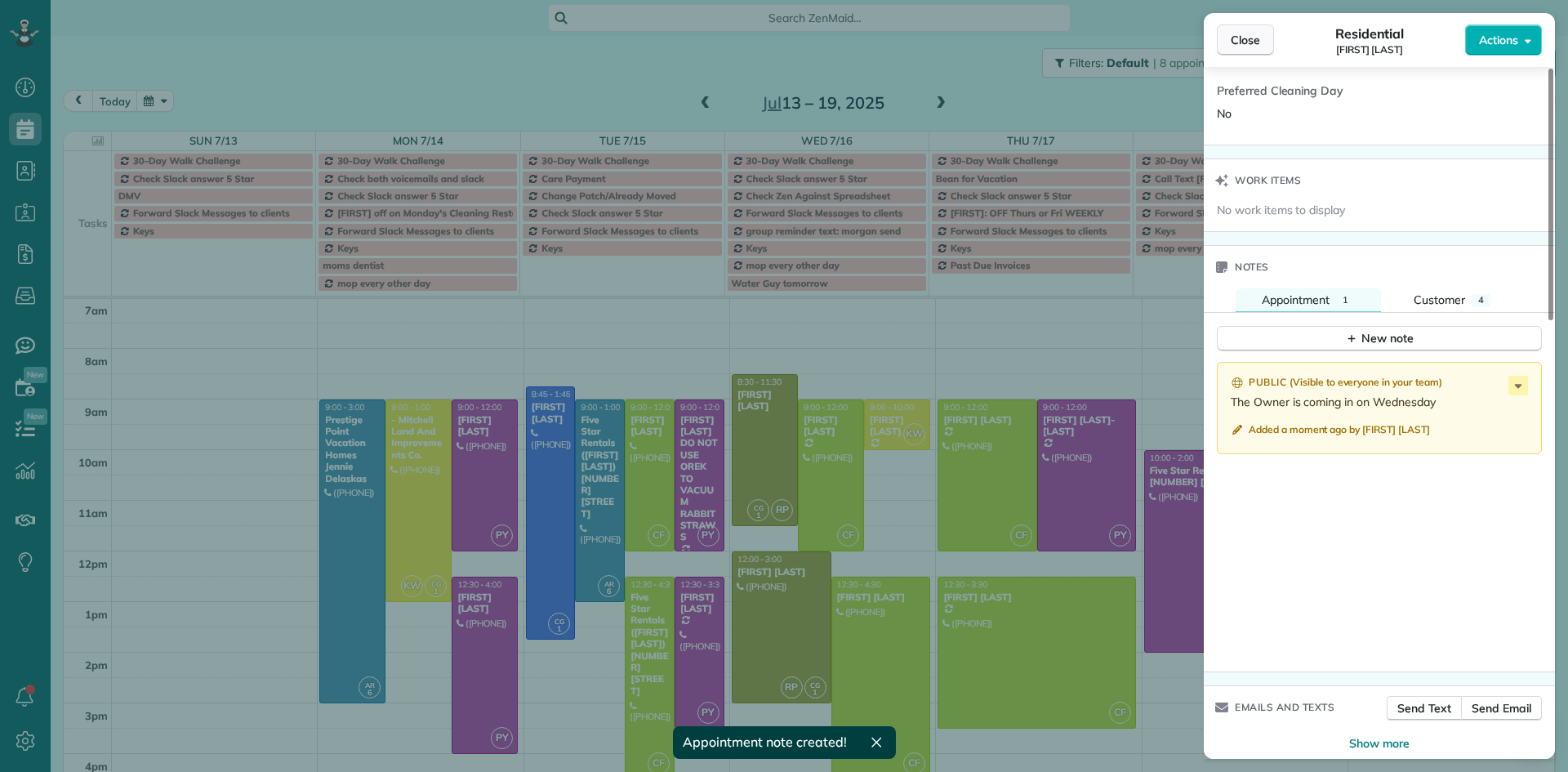 click on "Close" at bounding box center [1245, 40] 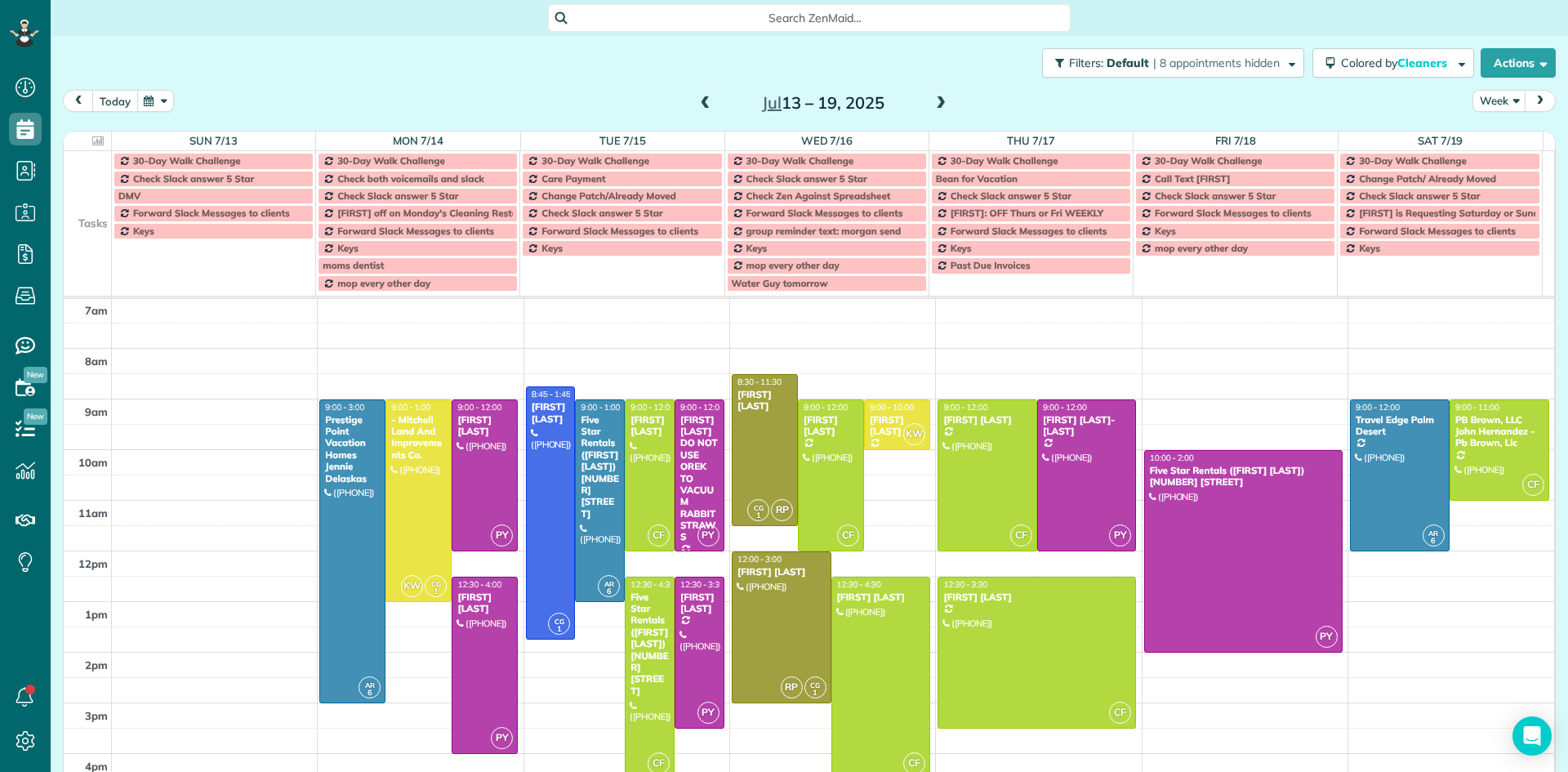 click on "today" at bounding box center (115, 100) 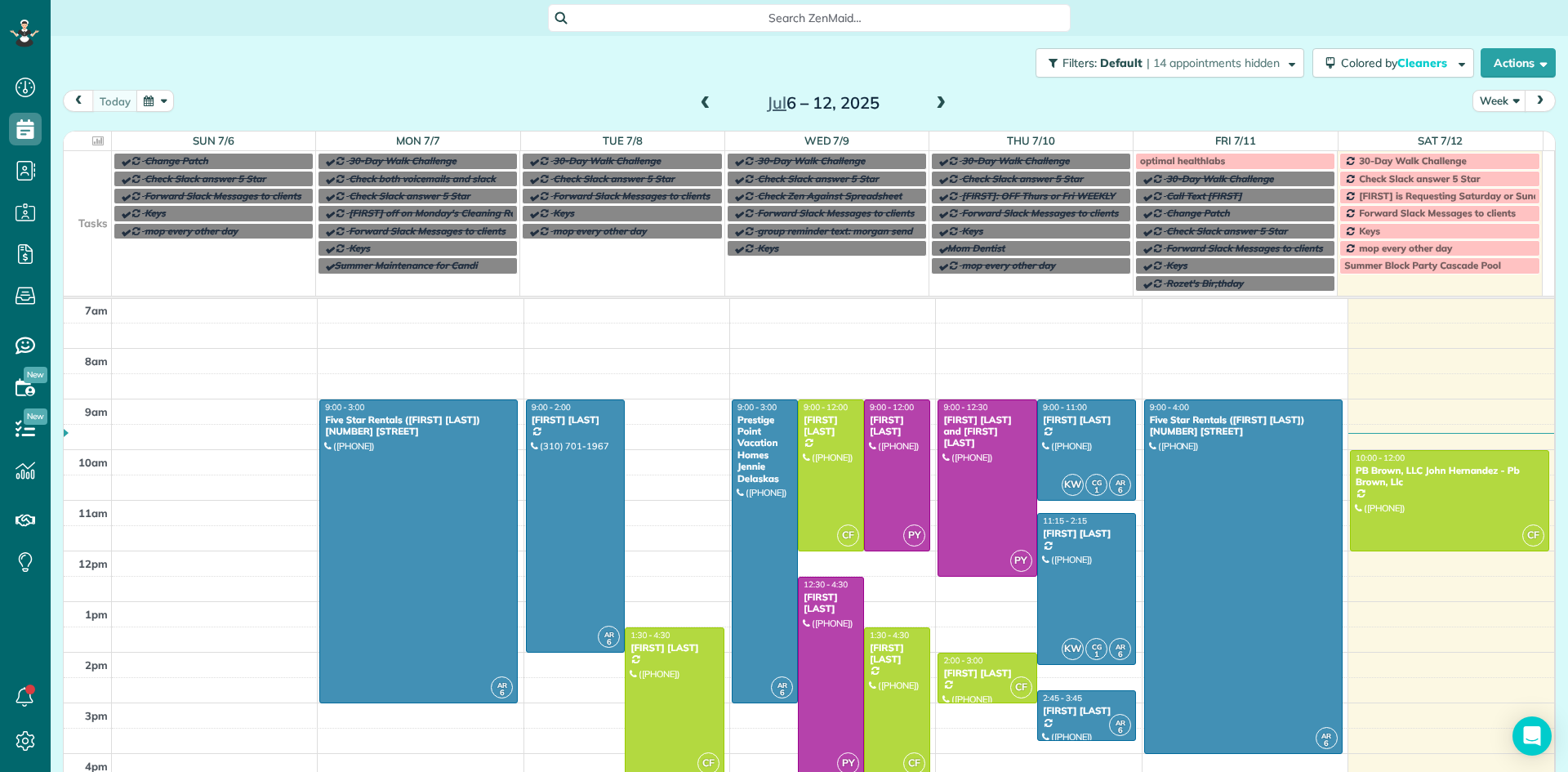 click at bounding box center (941, 104) 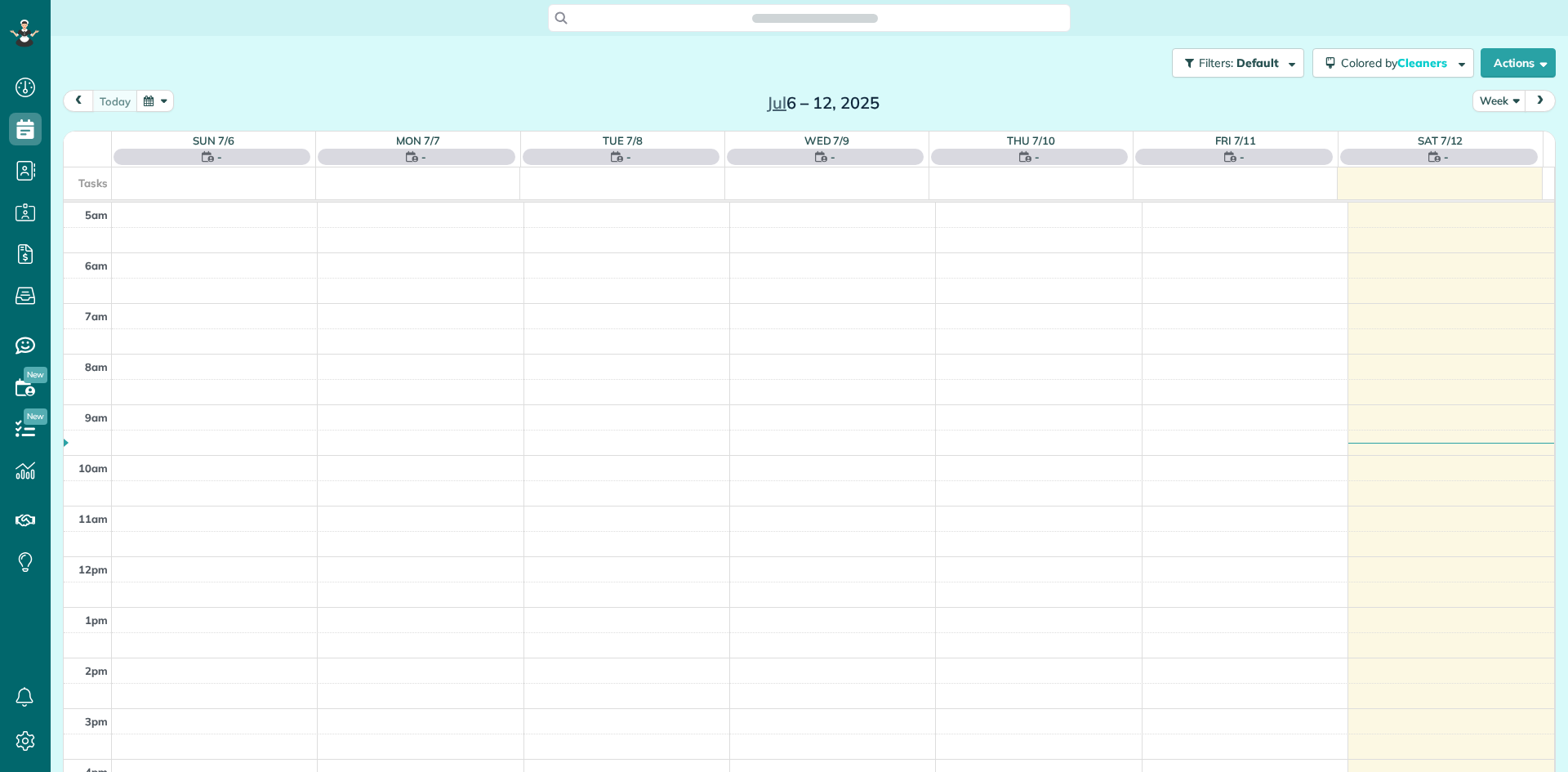 scroll, scrollTop: 0, scrollLeft: 0, axis: both 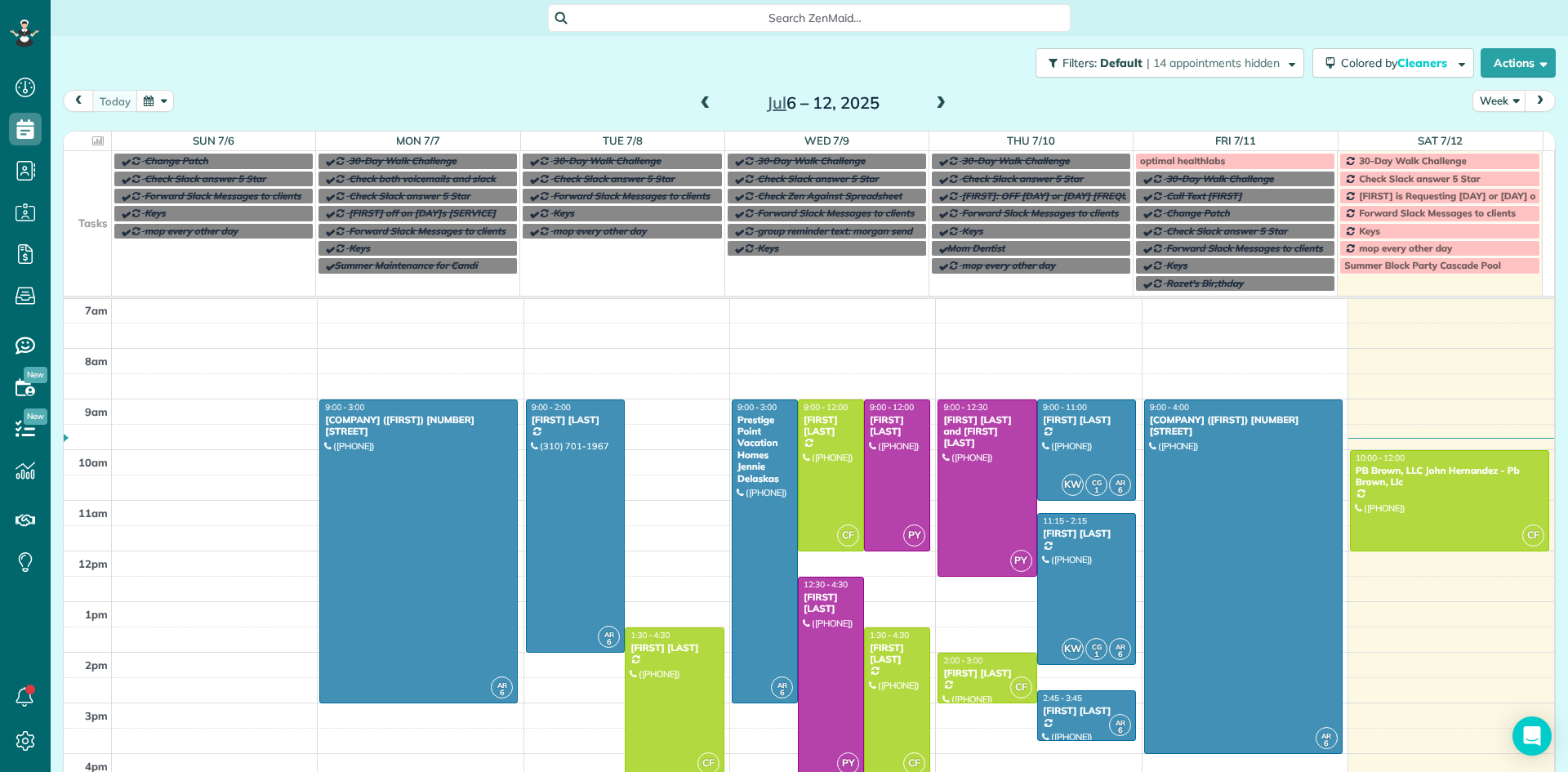 click at bounding box center (941, 104) 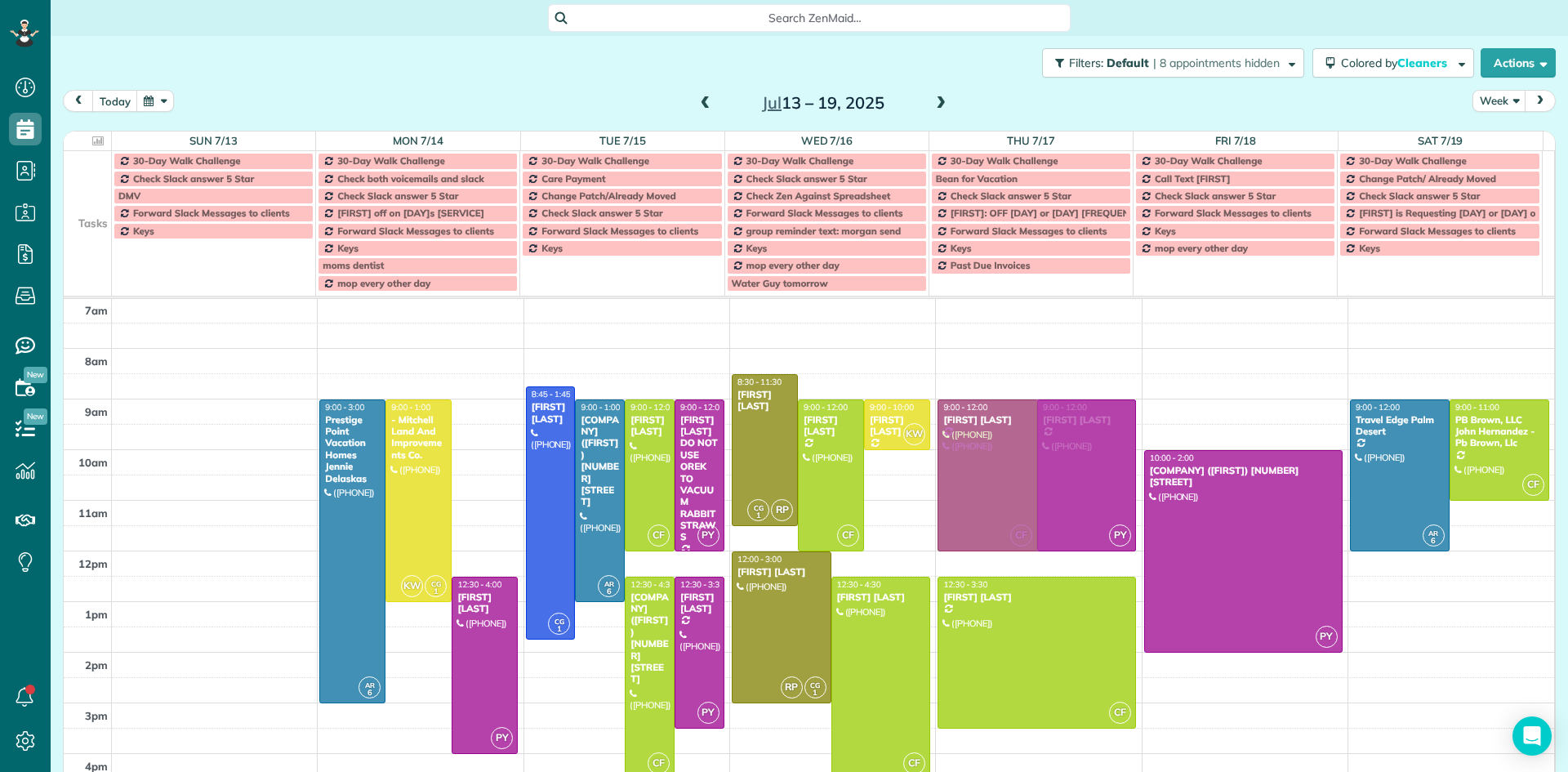 drag, startPoint x: 477, startPoint y: 465, endPoint x: 941, endPoint y: 471, distance: 464.03879 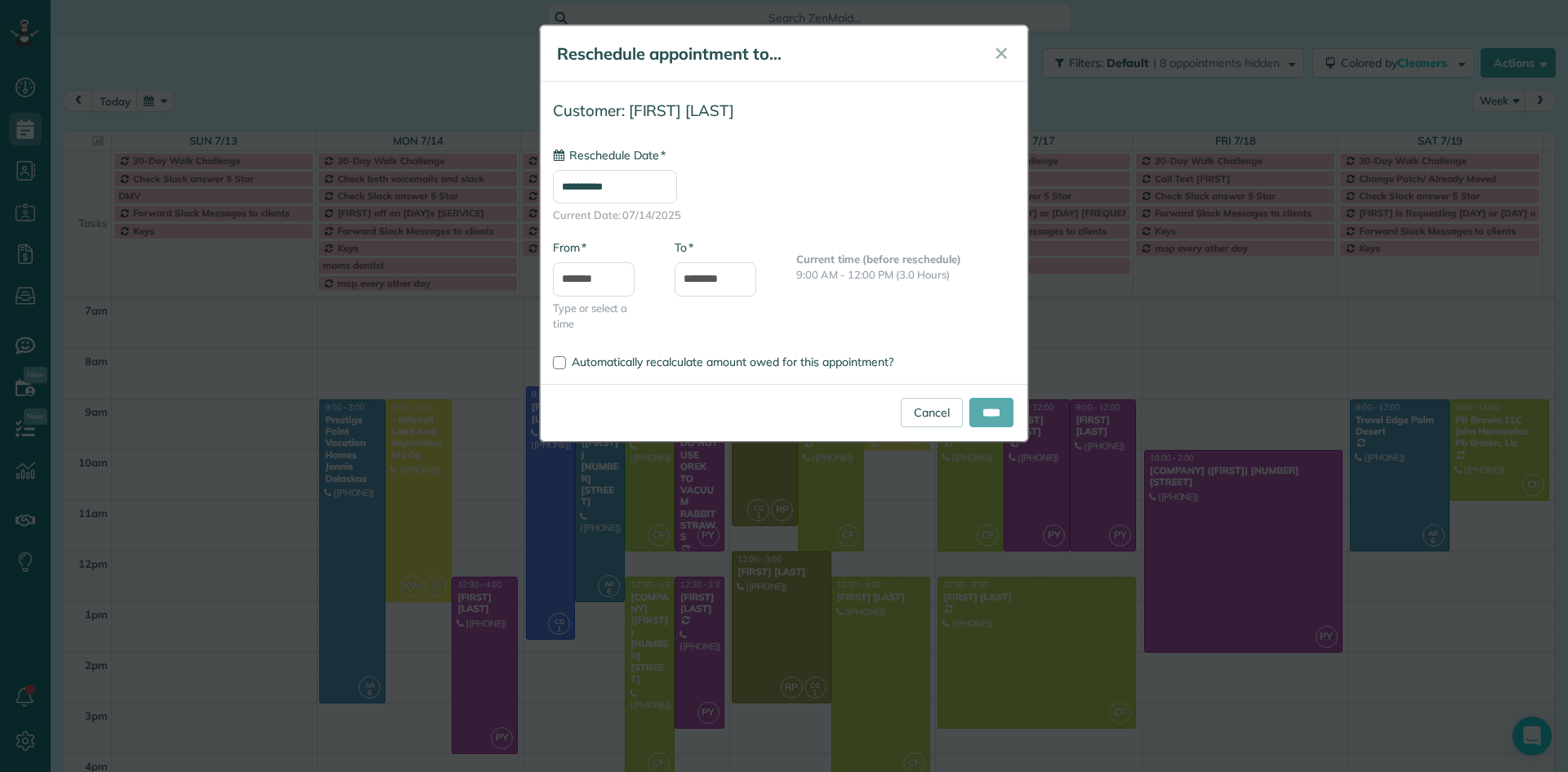 type on "**********" 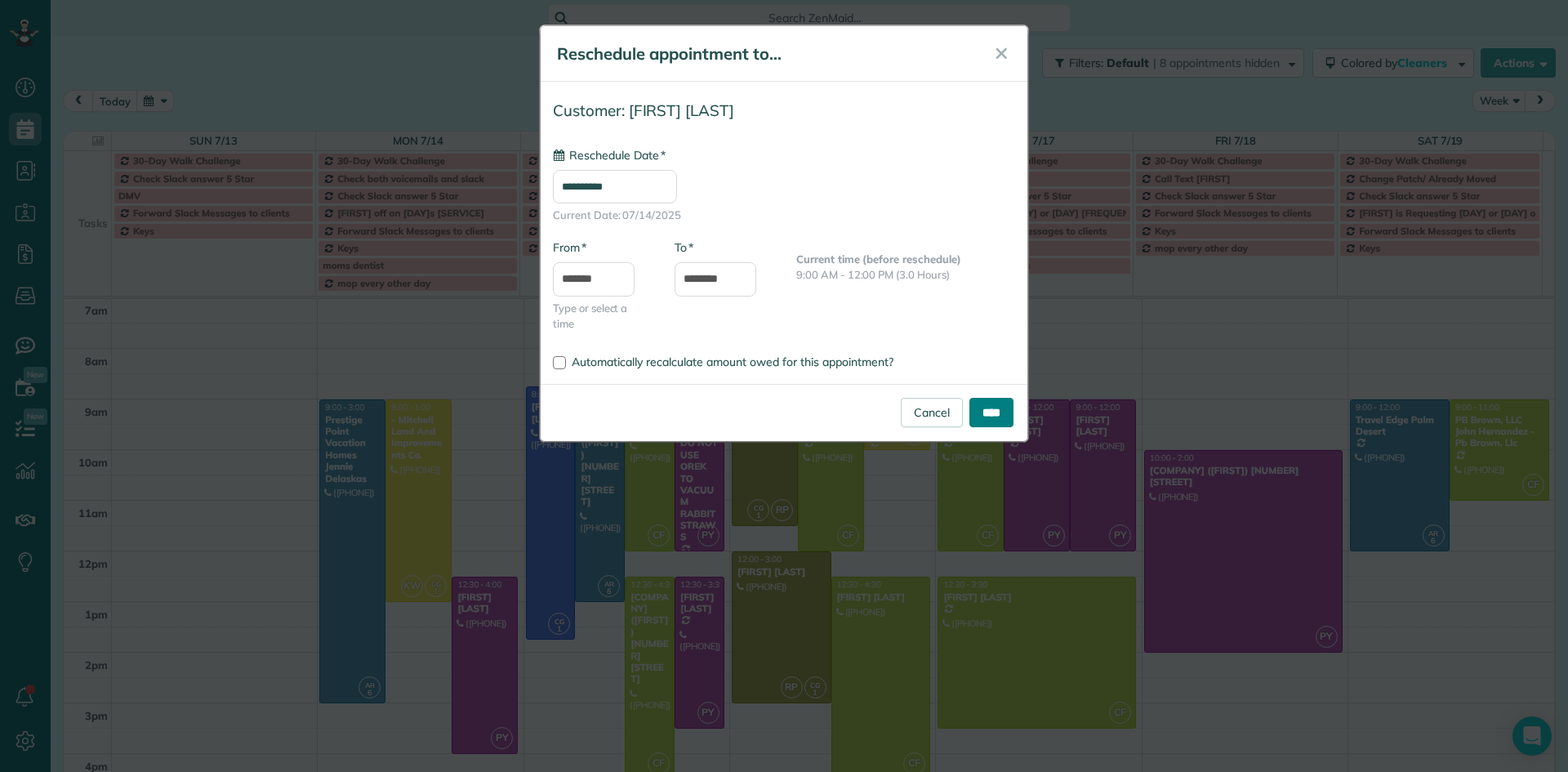 click on "****" at bounding box center [991, 413] 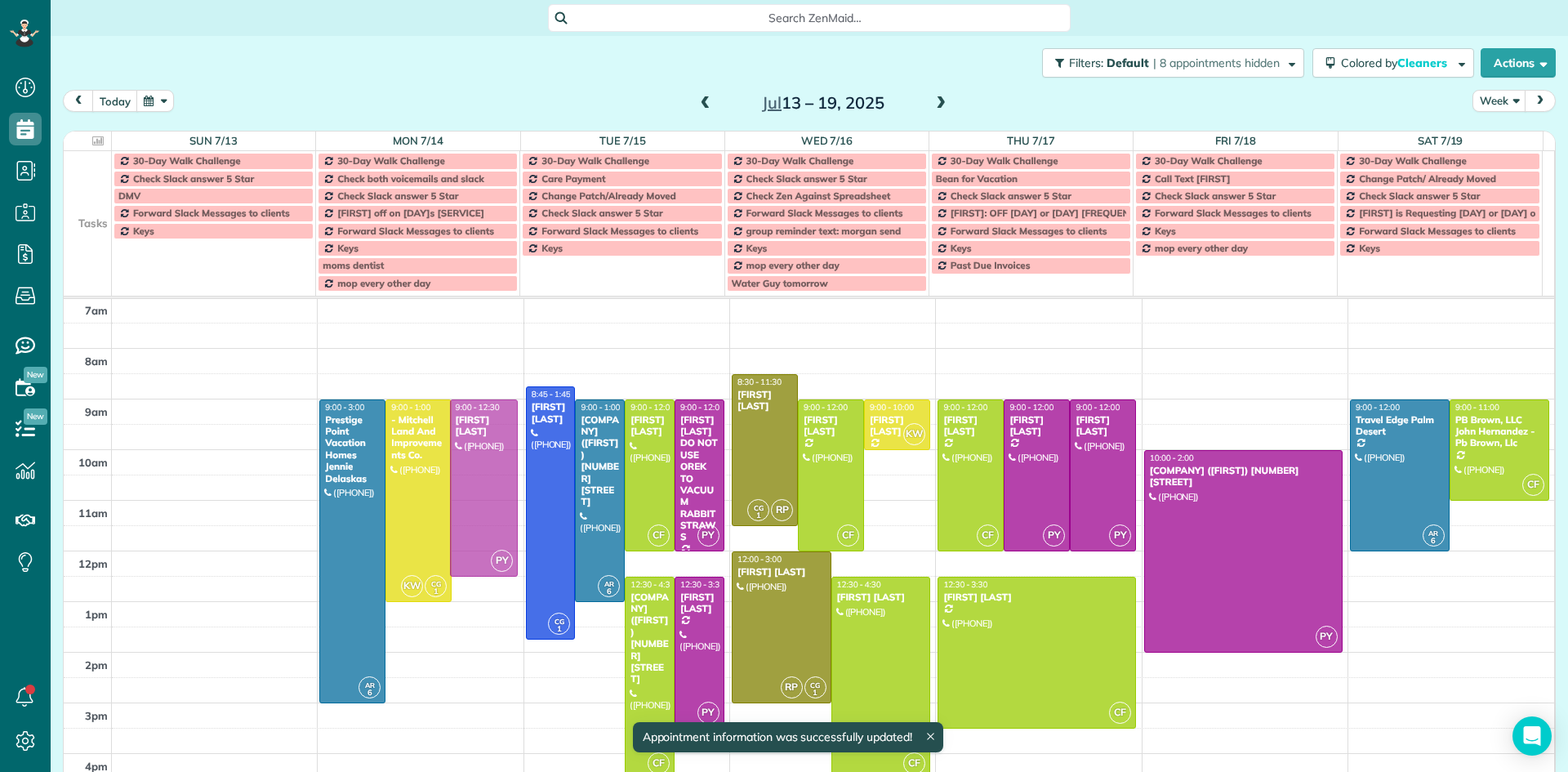 drag, startPoint x: 475, startPoint y: 628, endPoint x: 477, endPoint y: 453, distance: 175.01143 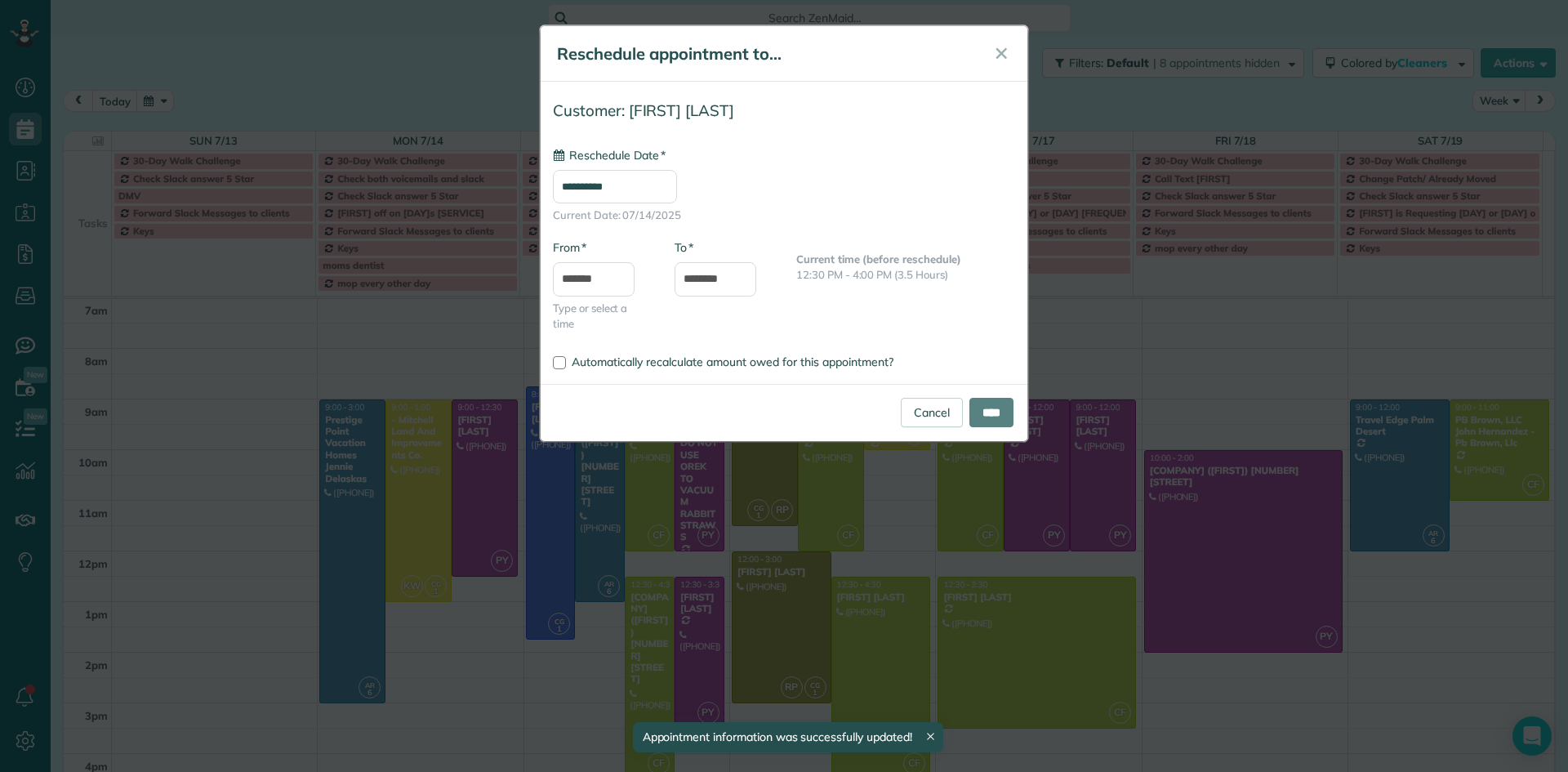 type on "**********" 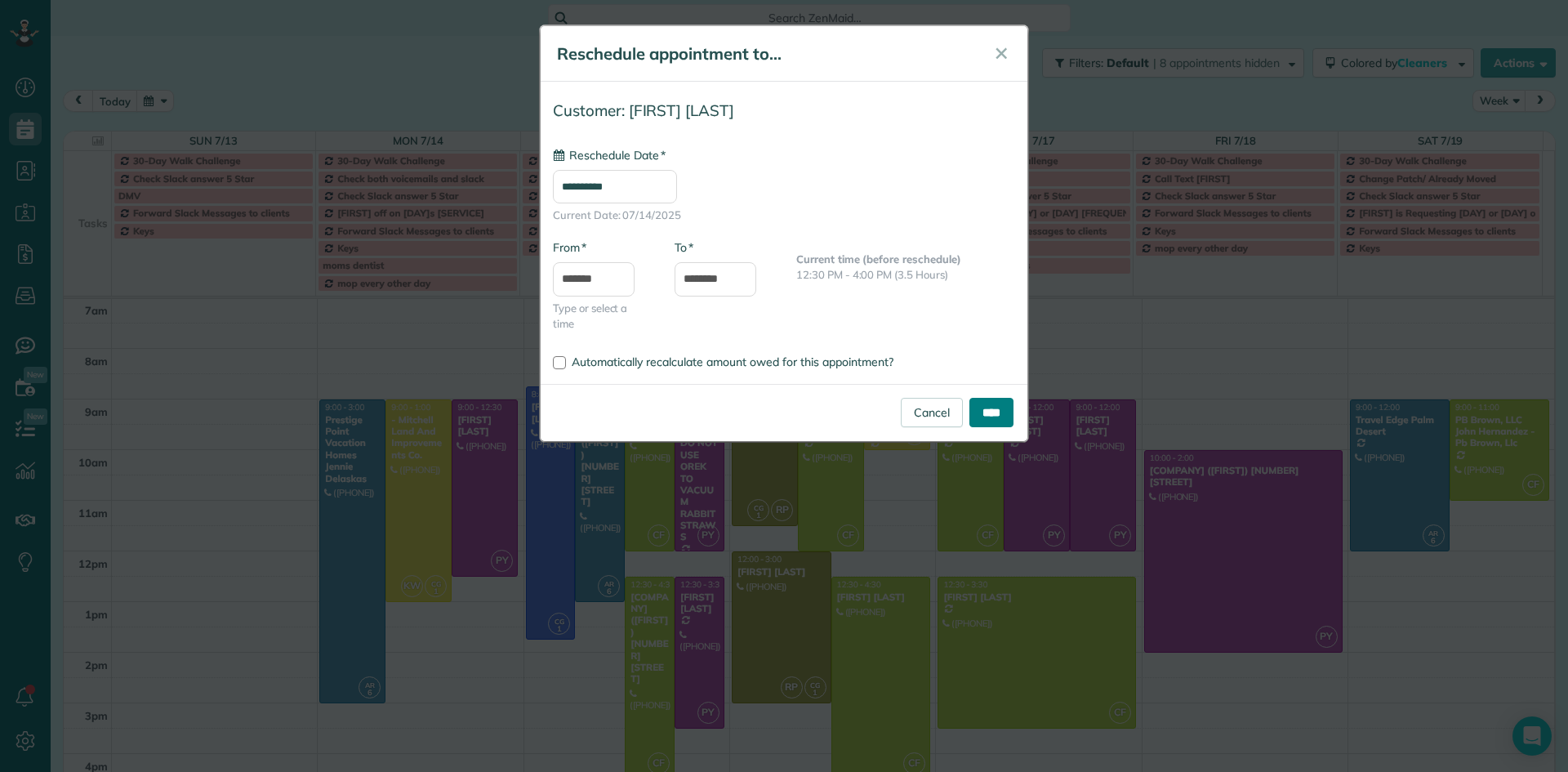click on "****" at bounding box center [991, 413] 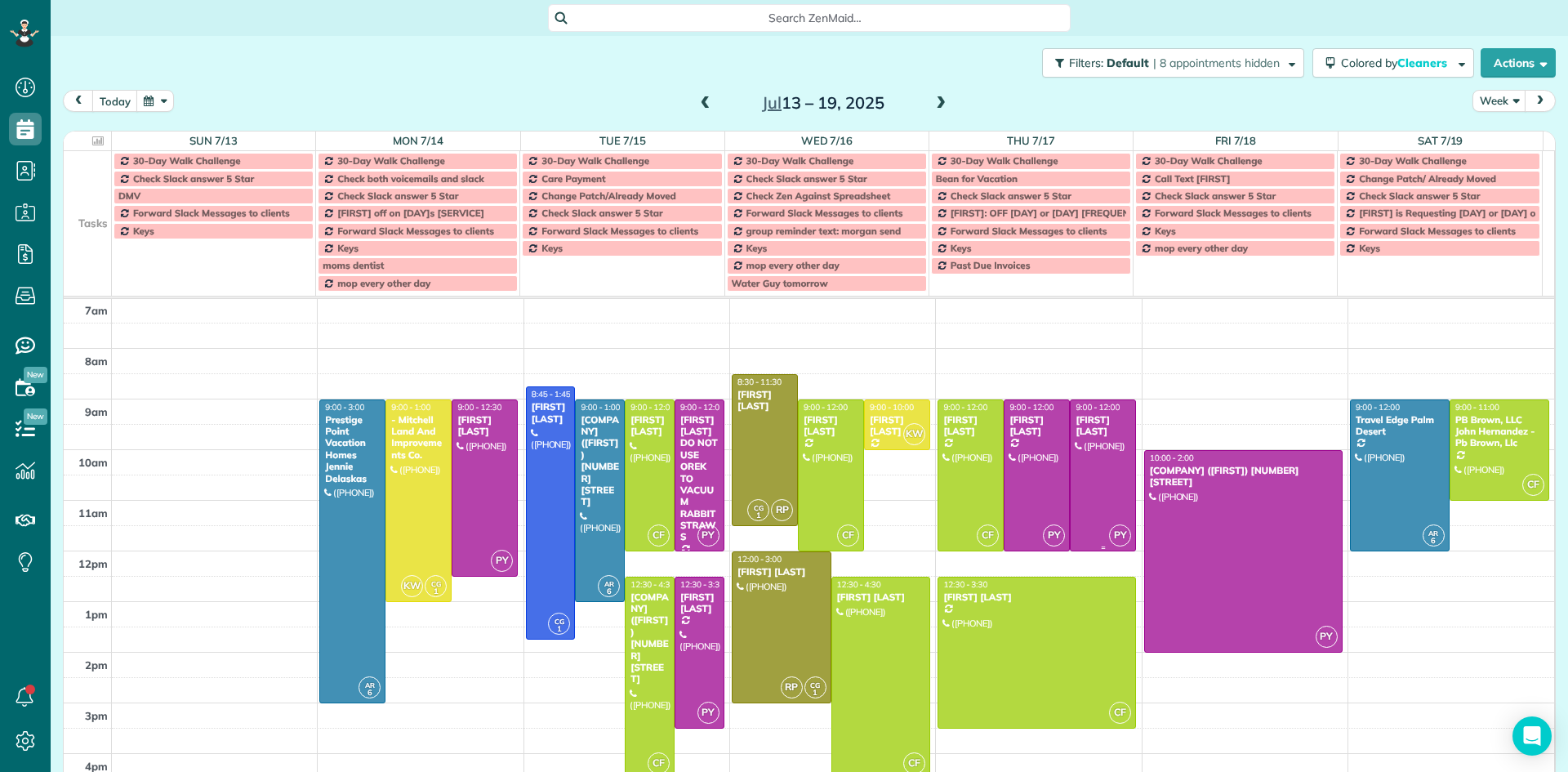 click at bounding box center [1102, 475] 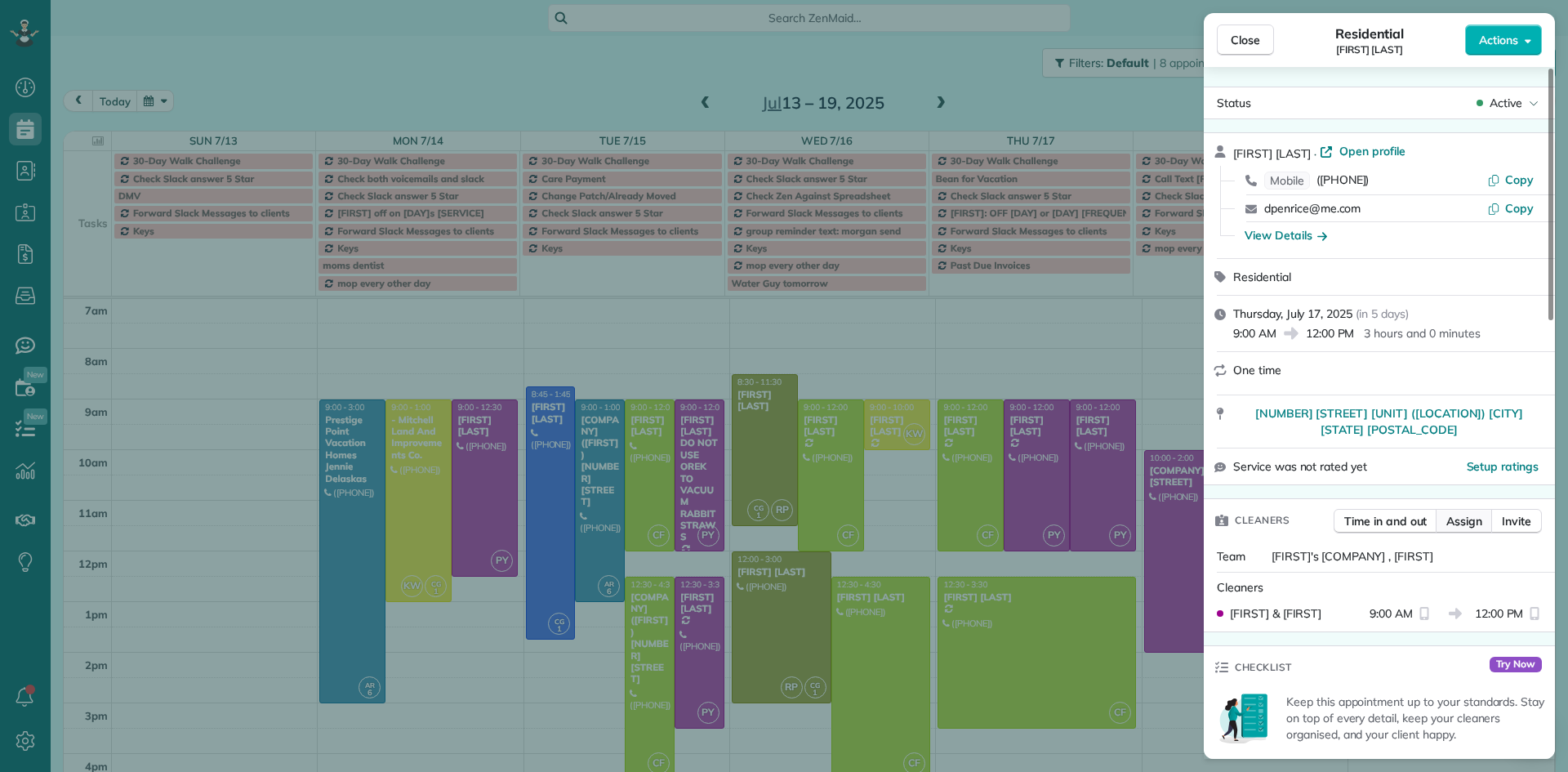 click on "Assign" at bounding box center (1464, 521) 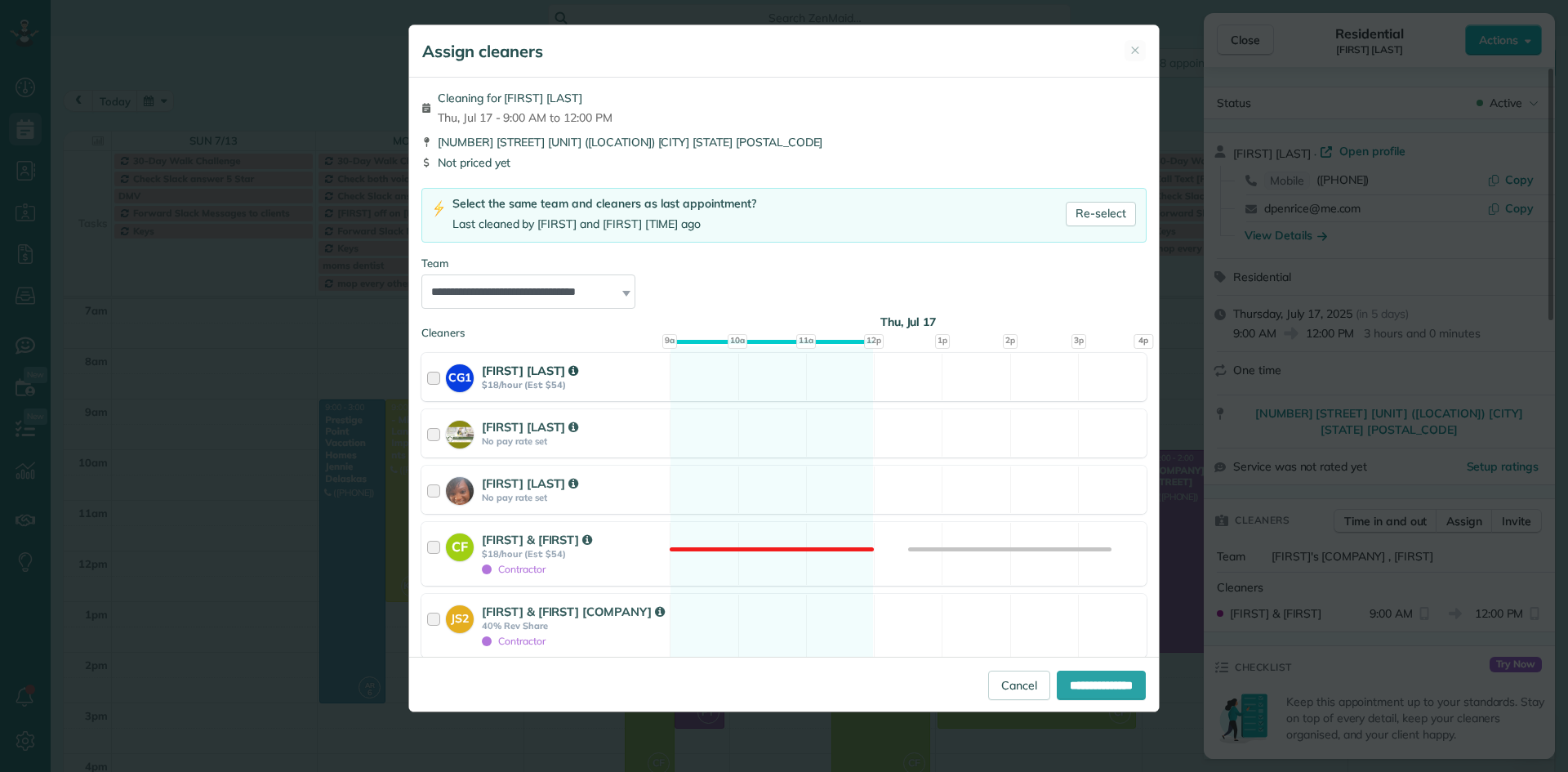 click at bounding box center [436, 377] 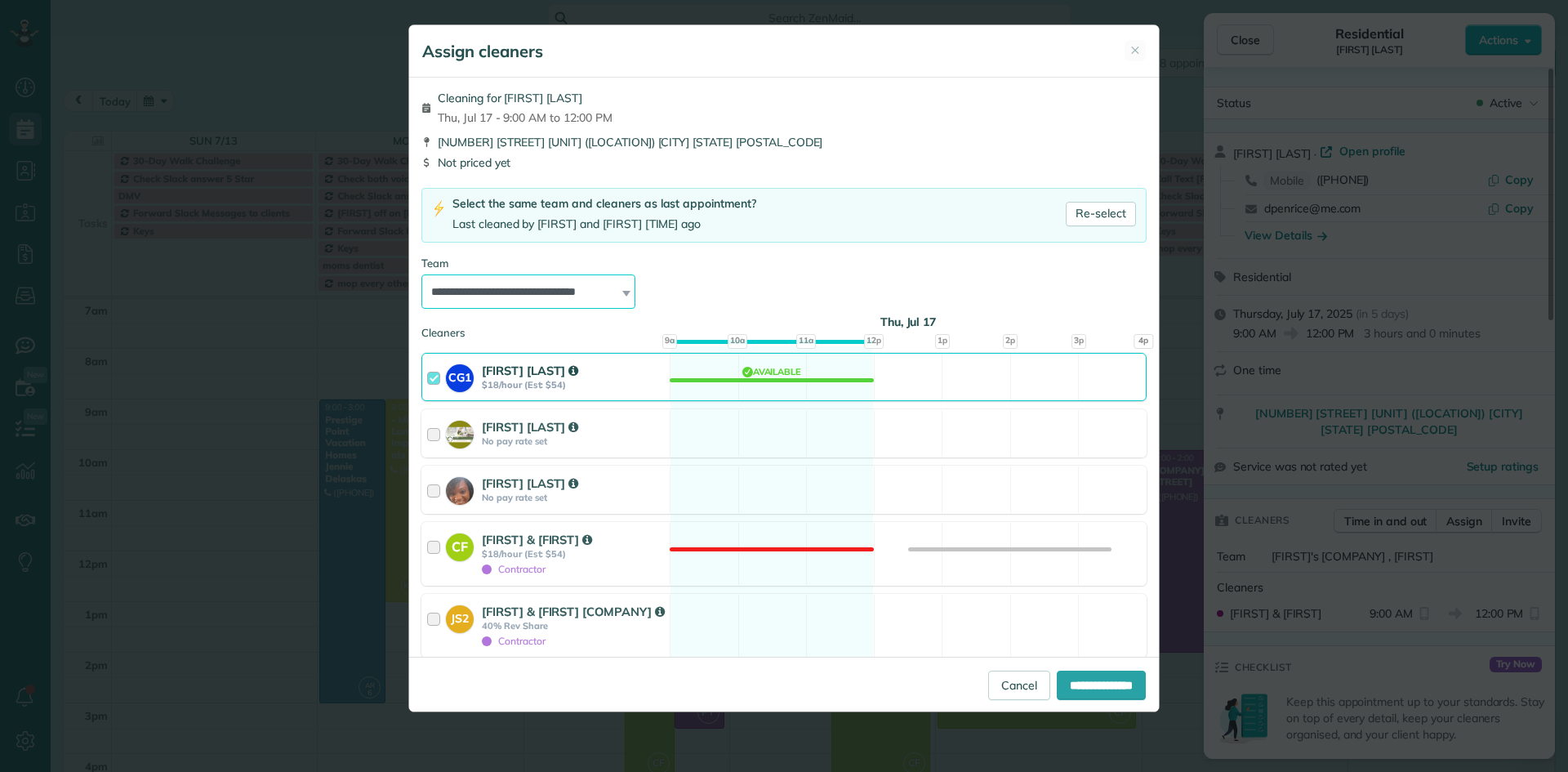 click on "**********" at bounding box center (528, 292) 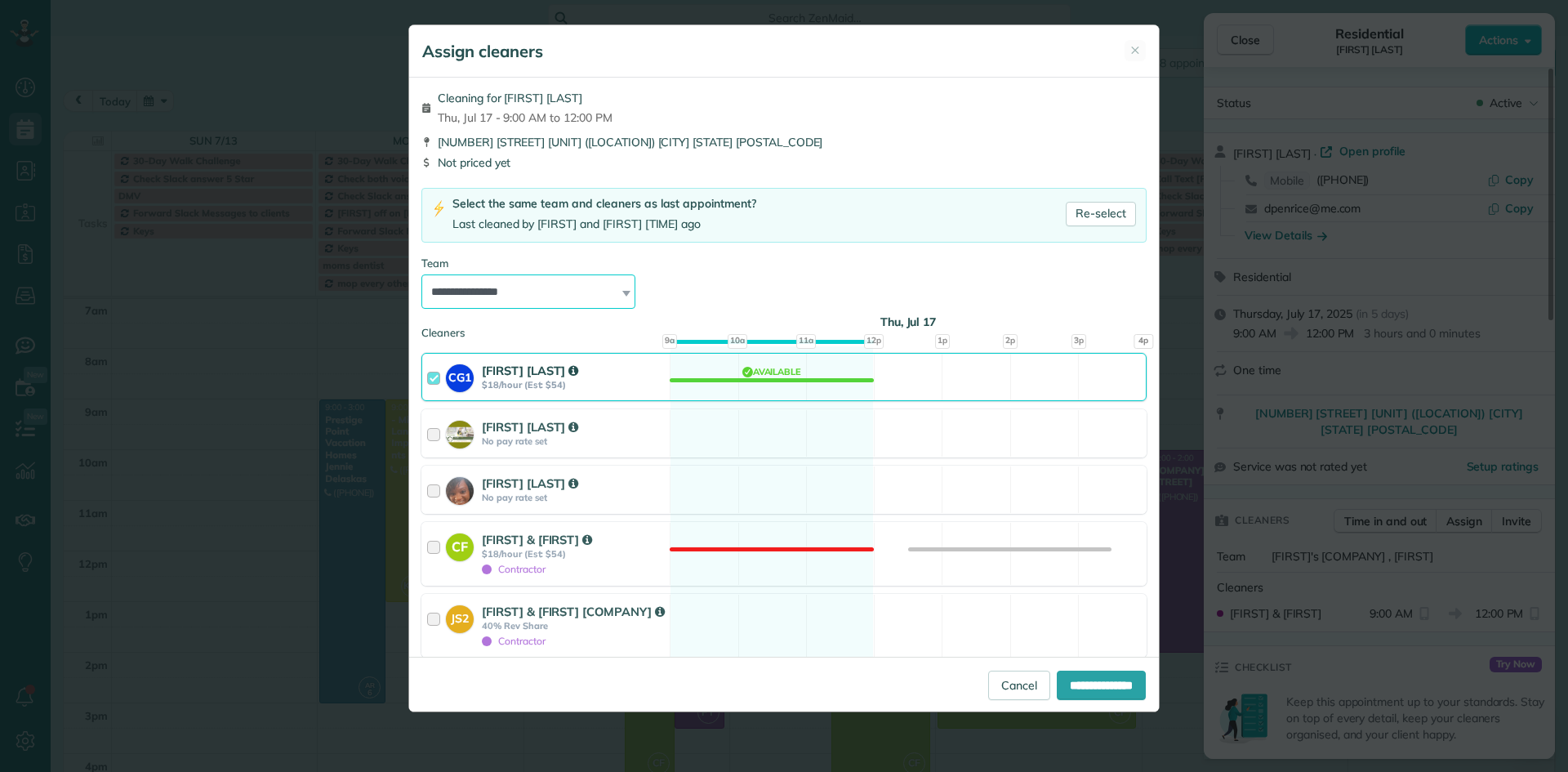 click on "**********" at bounding box center (528, 292) 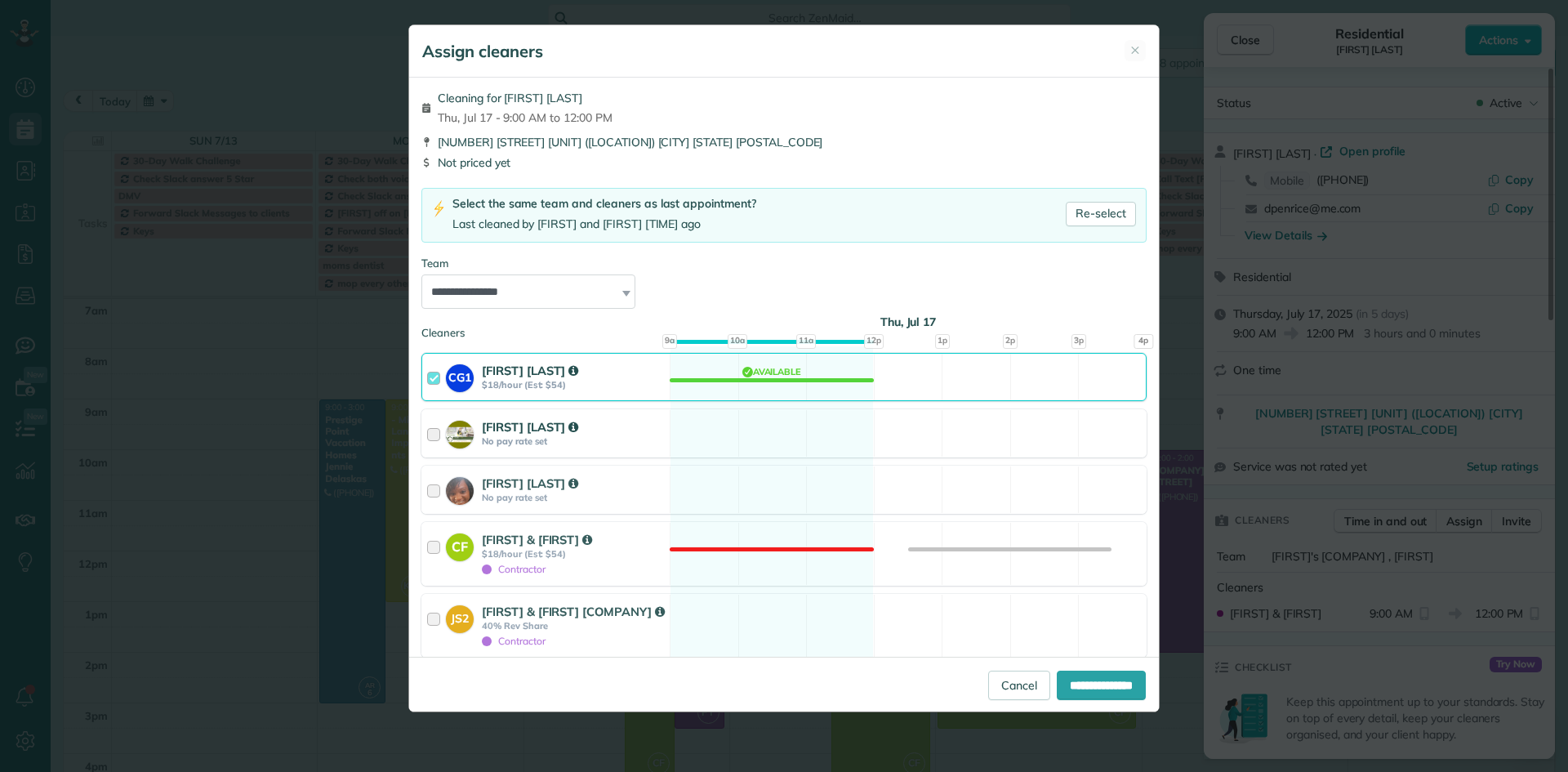 click at bounding box center [436, 433] 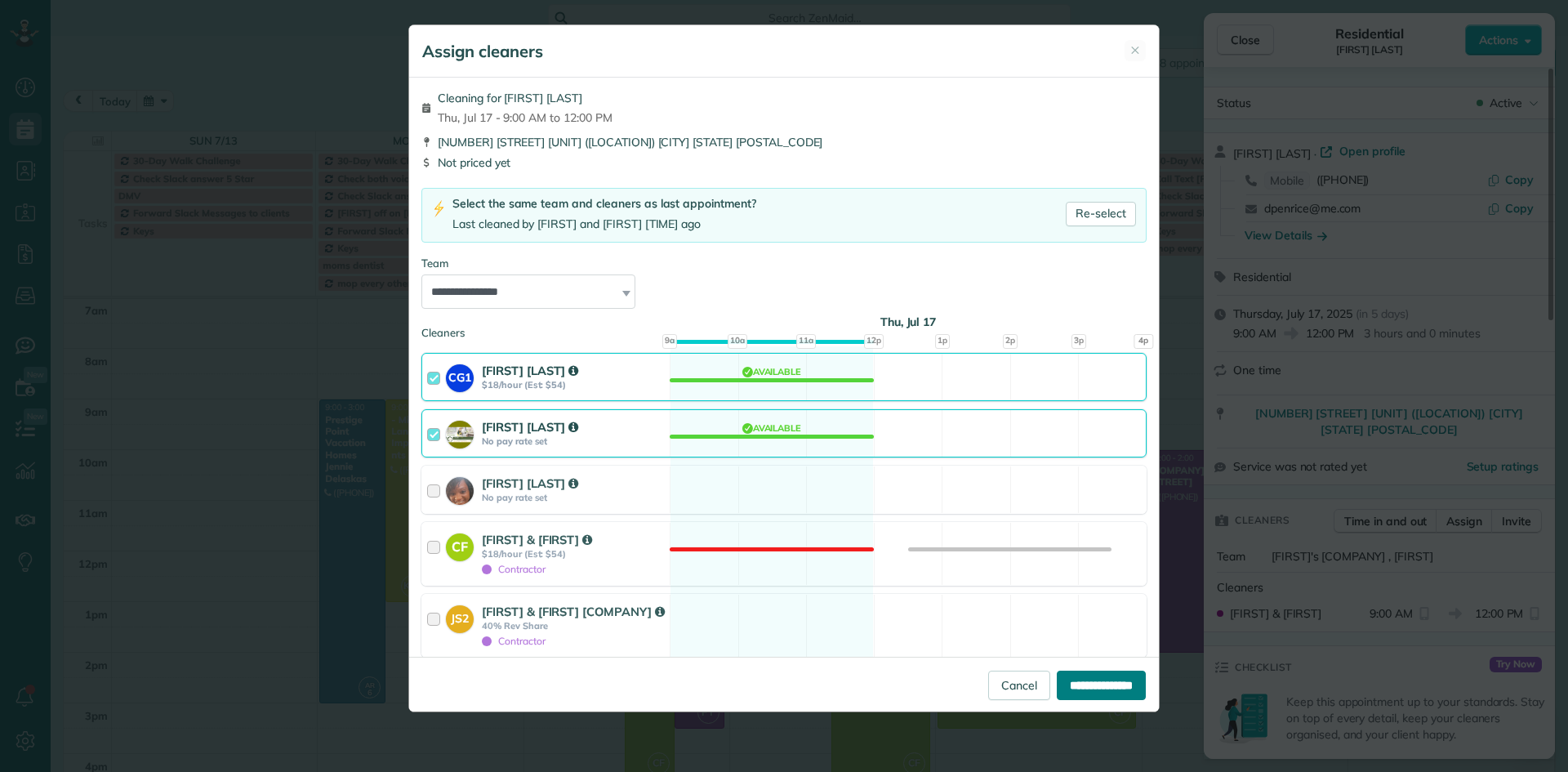 click on "**********" at bounding box center (1101, 685) 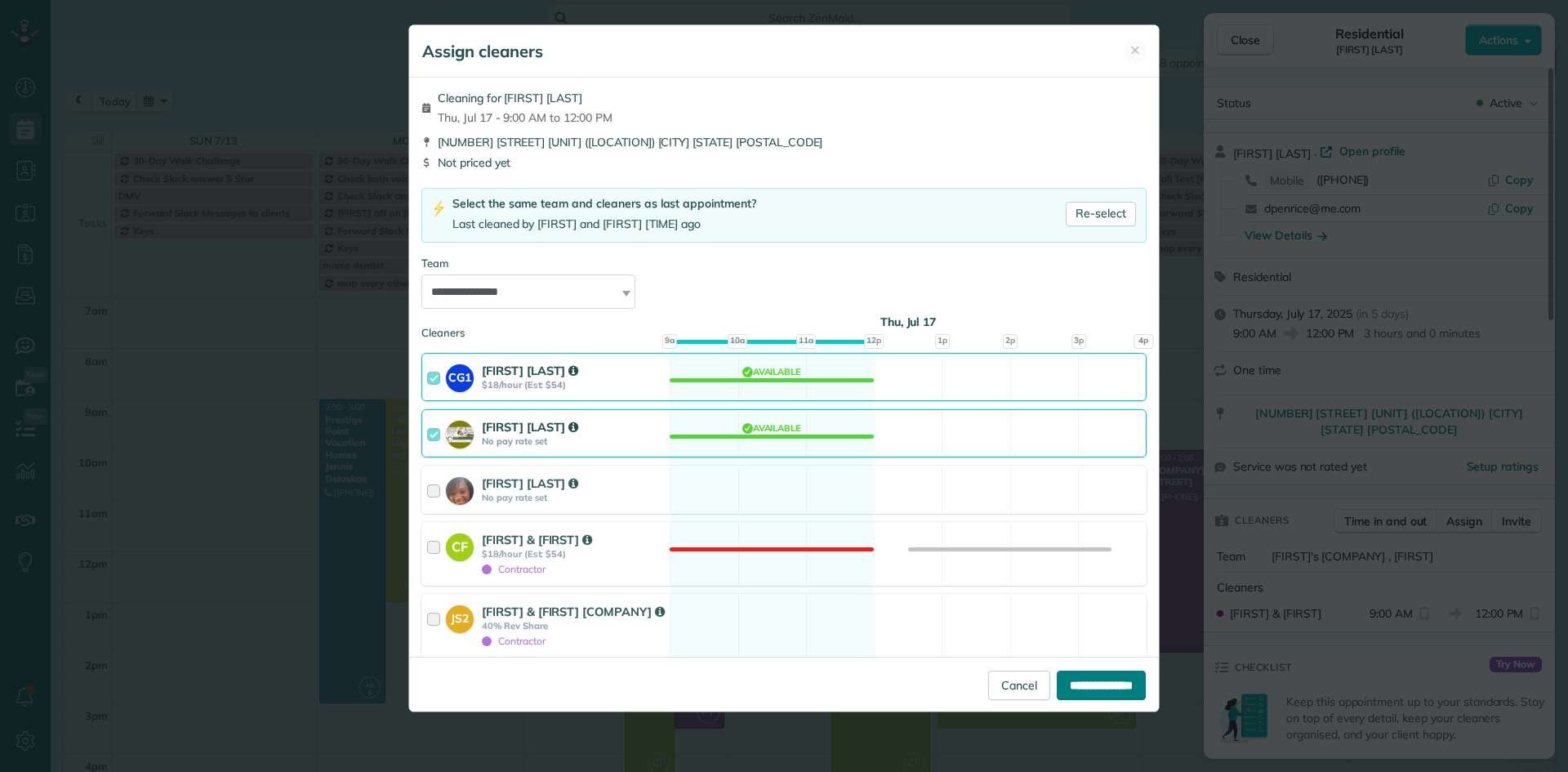 type on "**********" 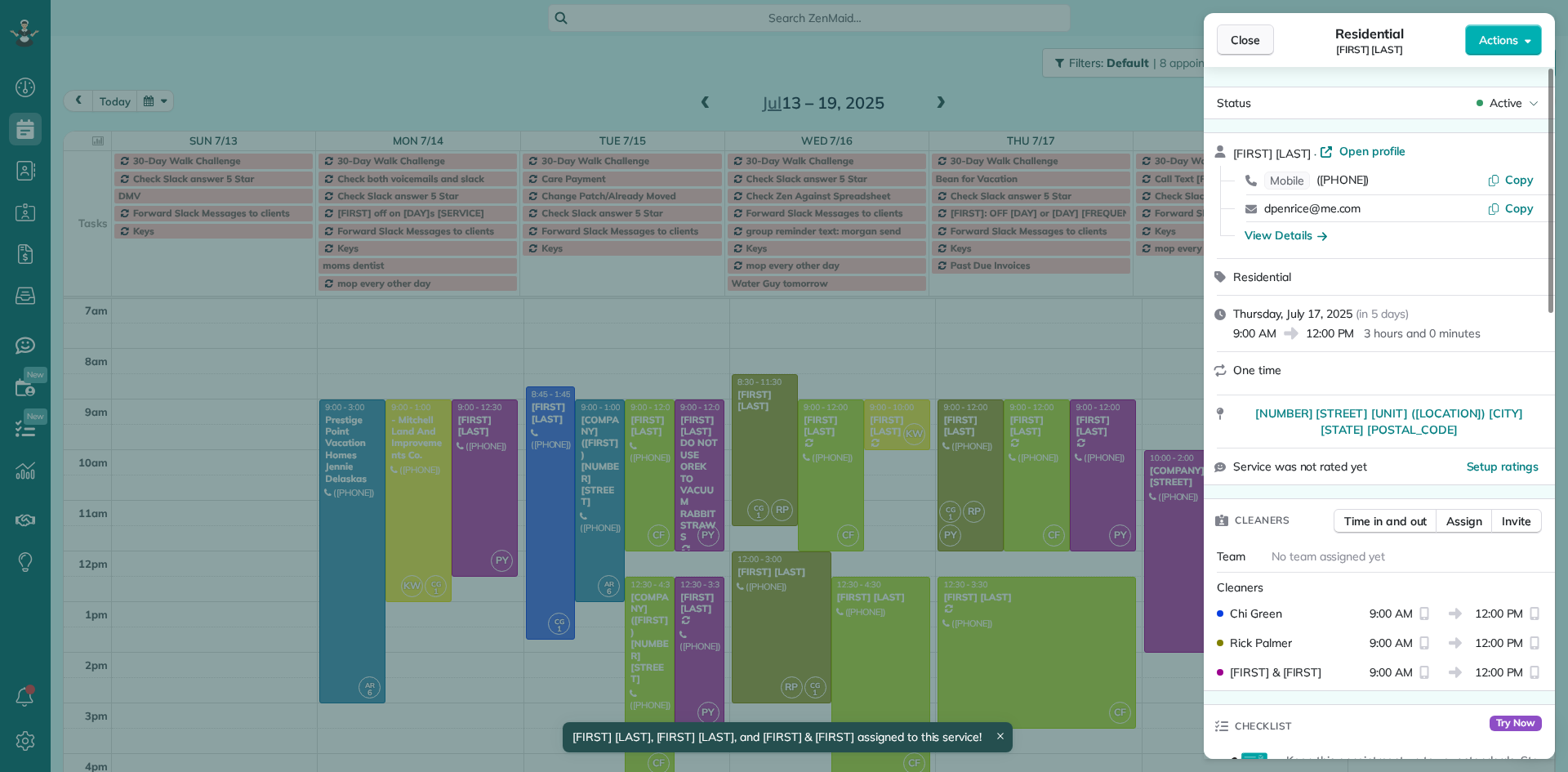 click on "Close" at bounding box center [1245, 40] 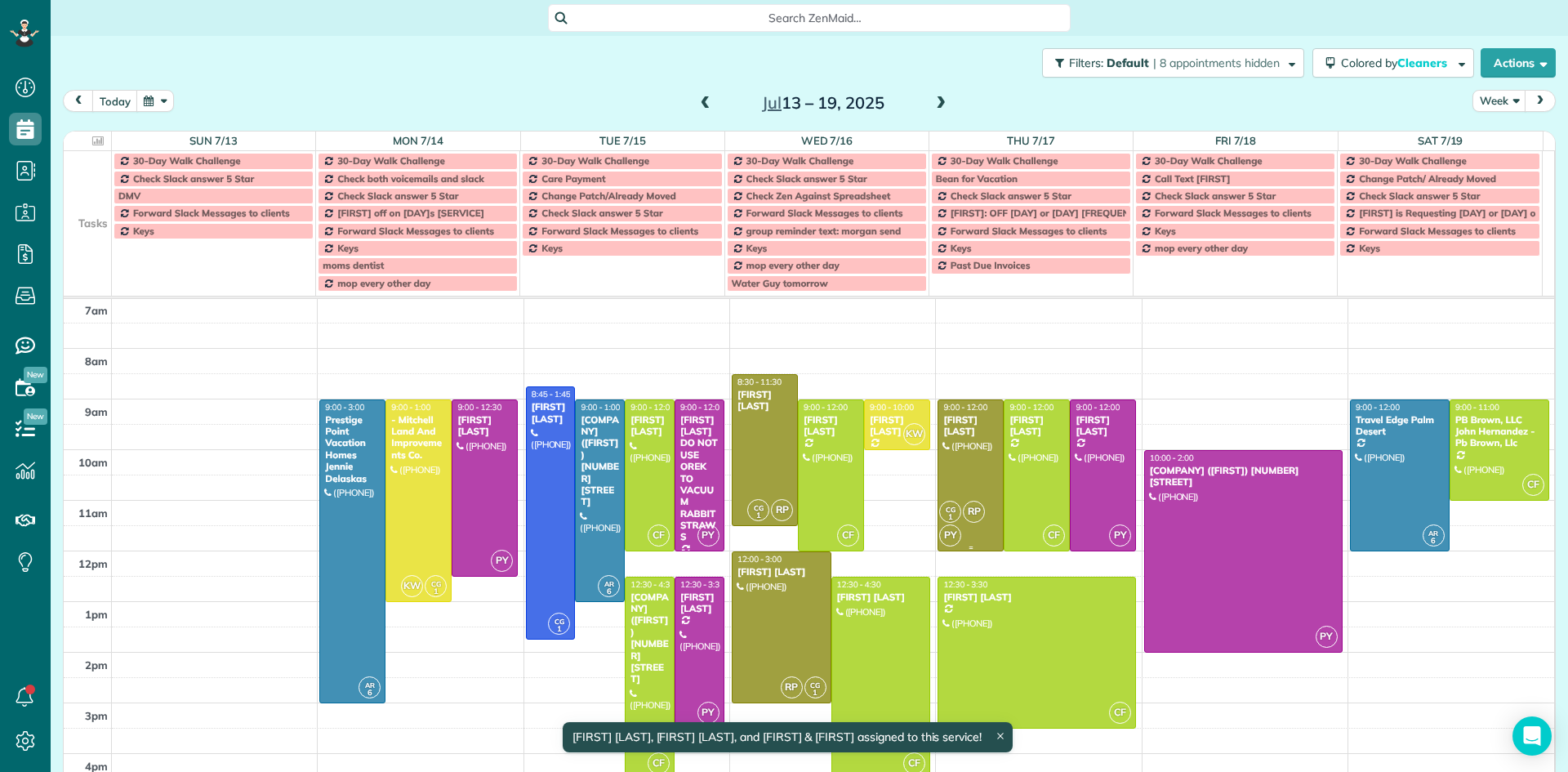 click on "[FIRST] [LAST]" at bounding box center [970, 426] 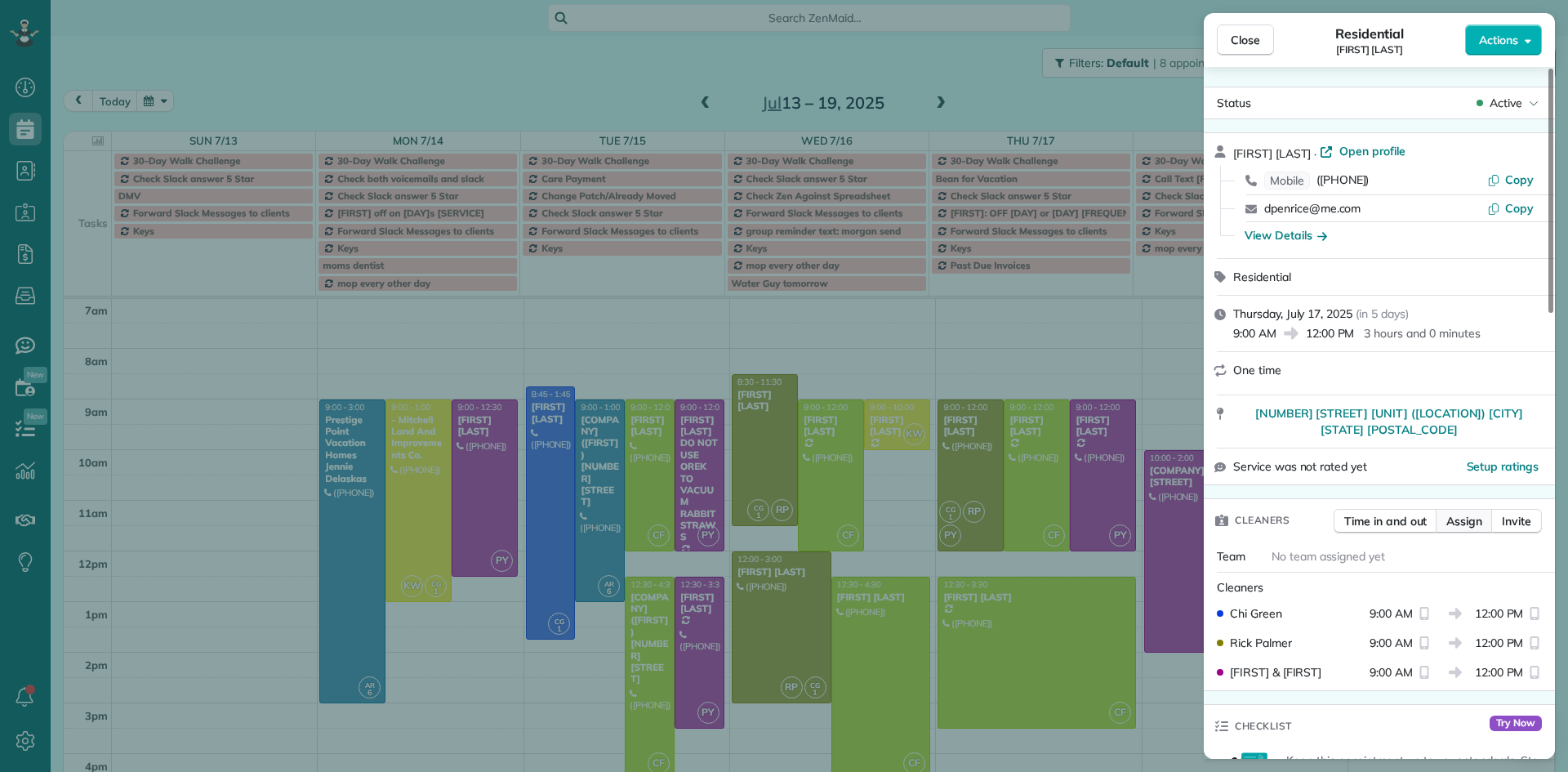 click on "Assign" at bounding box center (1464, 521) 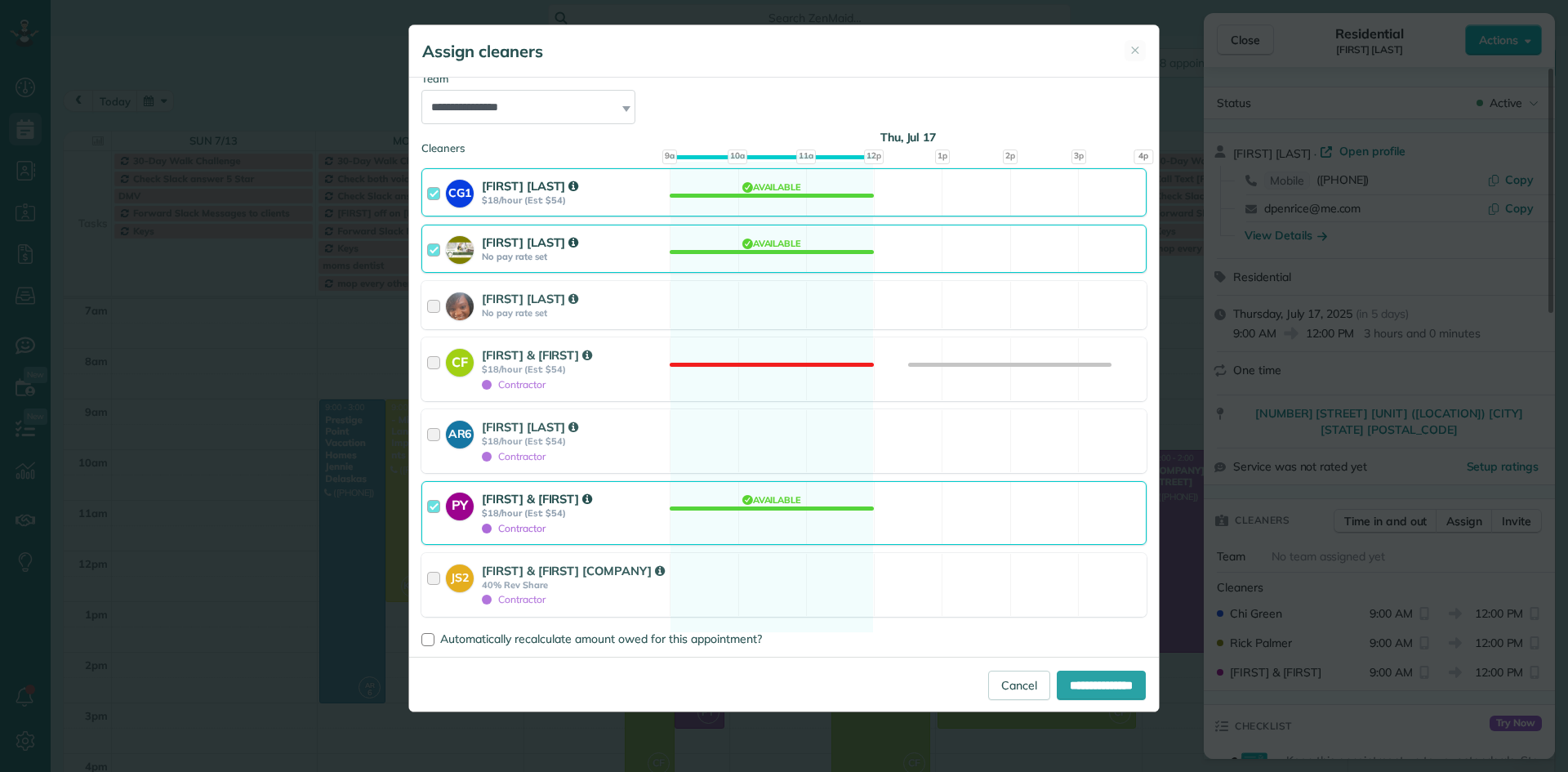 scroll, scrollTop: 202, scrollLeft: 0, axis: vertical 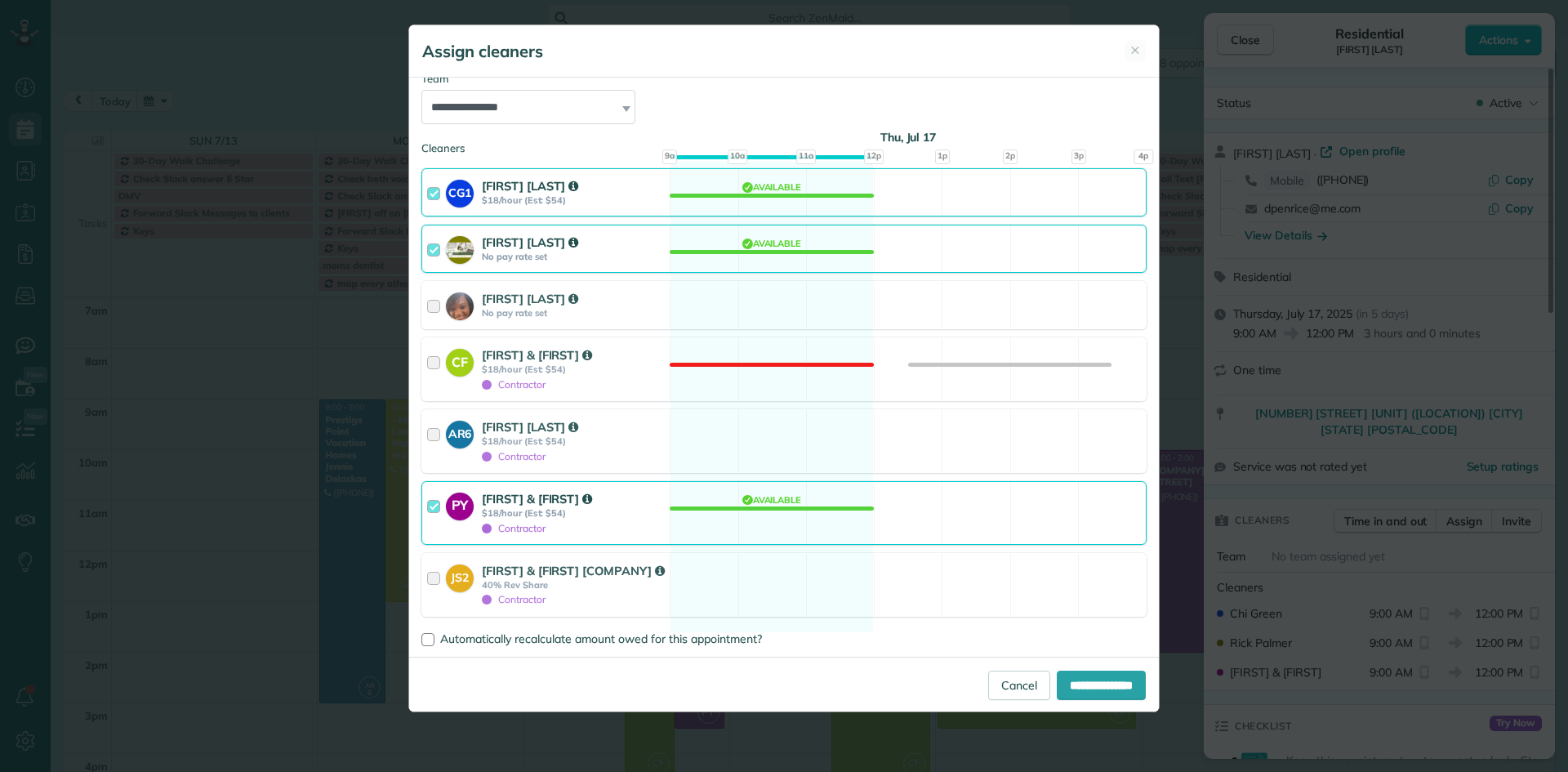 click at bounding box center (436, 513) 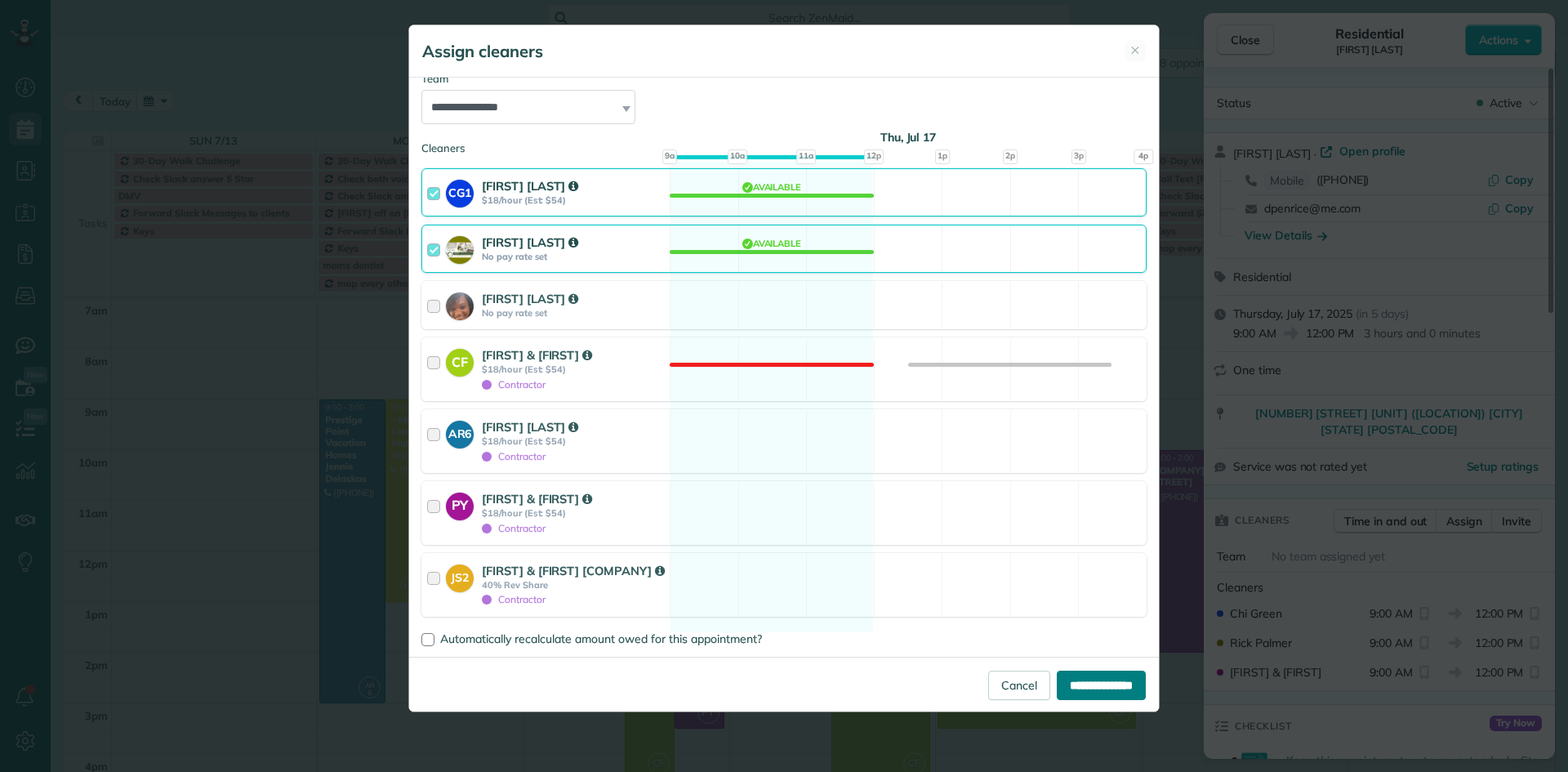 click on "**********" at bounding box center [1101, 685] 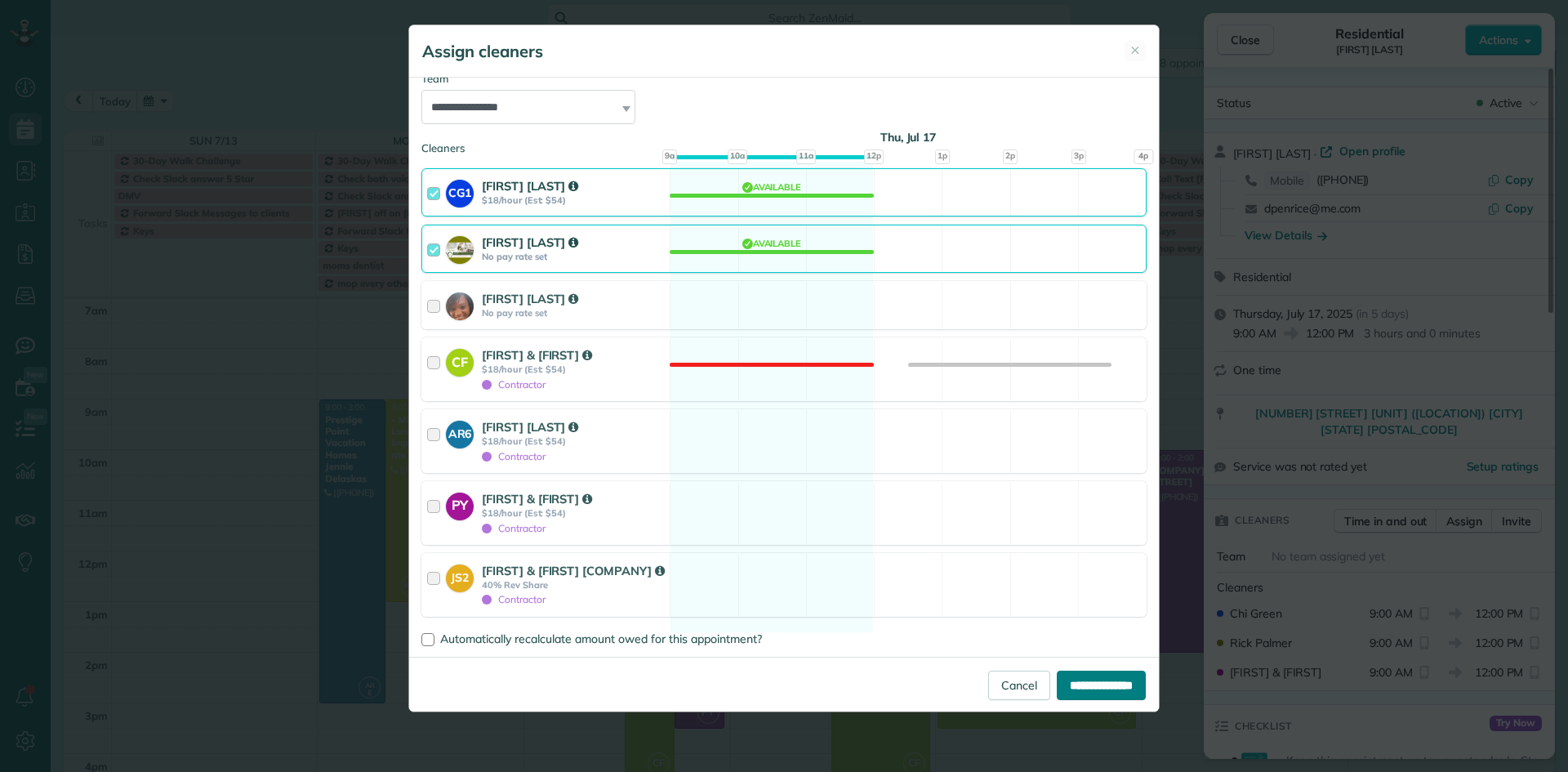 type on "**********" 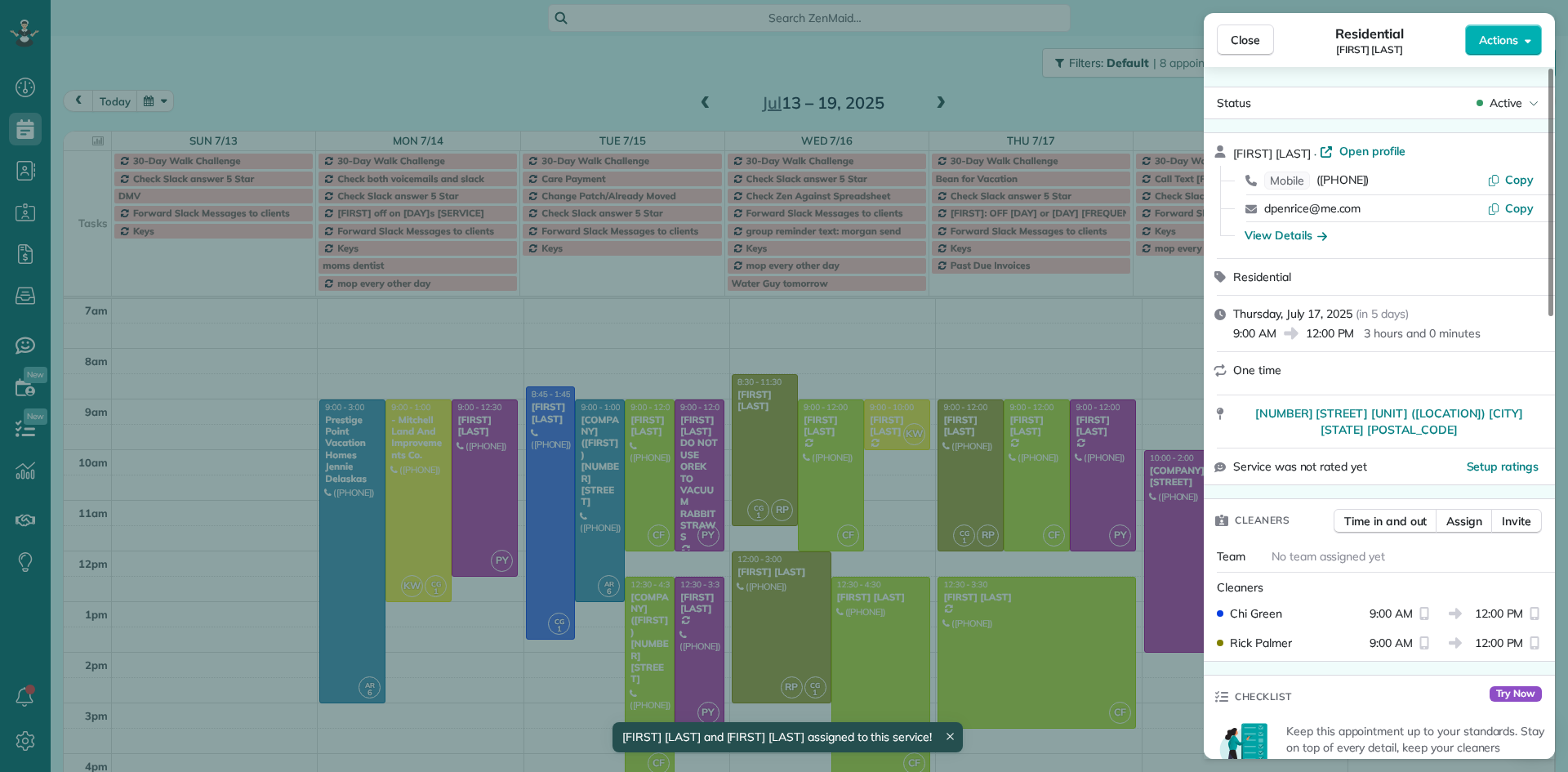 click on "Close Residential David Penrice Actions Status Active David Penrice · Open profile Mobile (646) 262-4607 Copy dpenrice@me.com Copy View Details Residential Thursday, July 17, 2025 ( in 5 days ) 9:00 AM 12:00 PM 3 hours and 0 minutes One time 44099 Vigo Court #099 (Hidden Palms) Palm Desert CA 92260 Service was not rated yet Setup ratings Cleaners Time in and out Assign Invite Team No team assigned yet Cleaners Chi   Green 9:00 AM 12:00 PM Rick   Palmer 9:00 AM 12:00 PM Checklist Try Now Keep this appointment up to your standards. Stay on top of every detail, keep your cleaners organised, and your client happy. Assign a checklist Watch a 5 min demo Billing Billing actions Price $0.00 Overcharge $0.00 Discount $0.00 Coupon discount - Primary tax - Secondary tax - Total appointment price $0.00 Tips collected New feature! $0.00 Mark as paid Total including tip $0.00 Get paid online in no-time! Send an invoice and reward your cleaners with tips Charge customer credit card Appointment custom fields No Work items 1" at bounding box center [1379, 386] 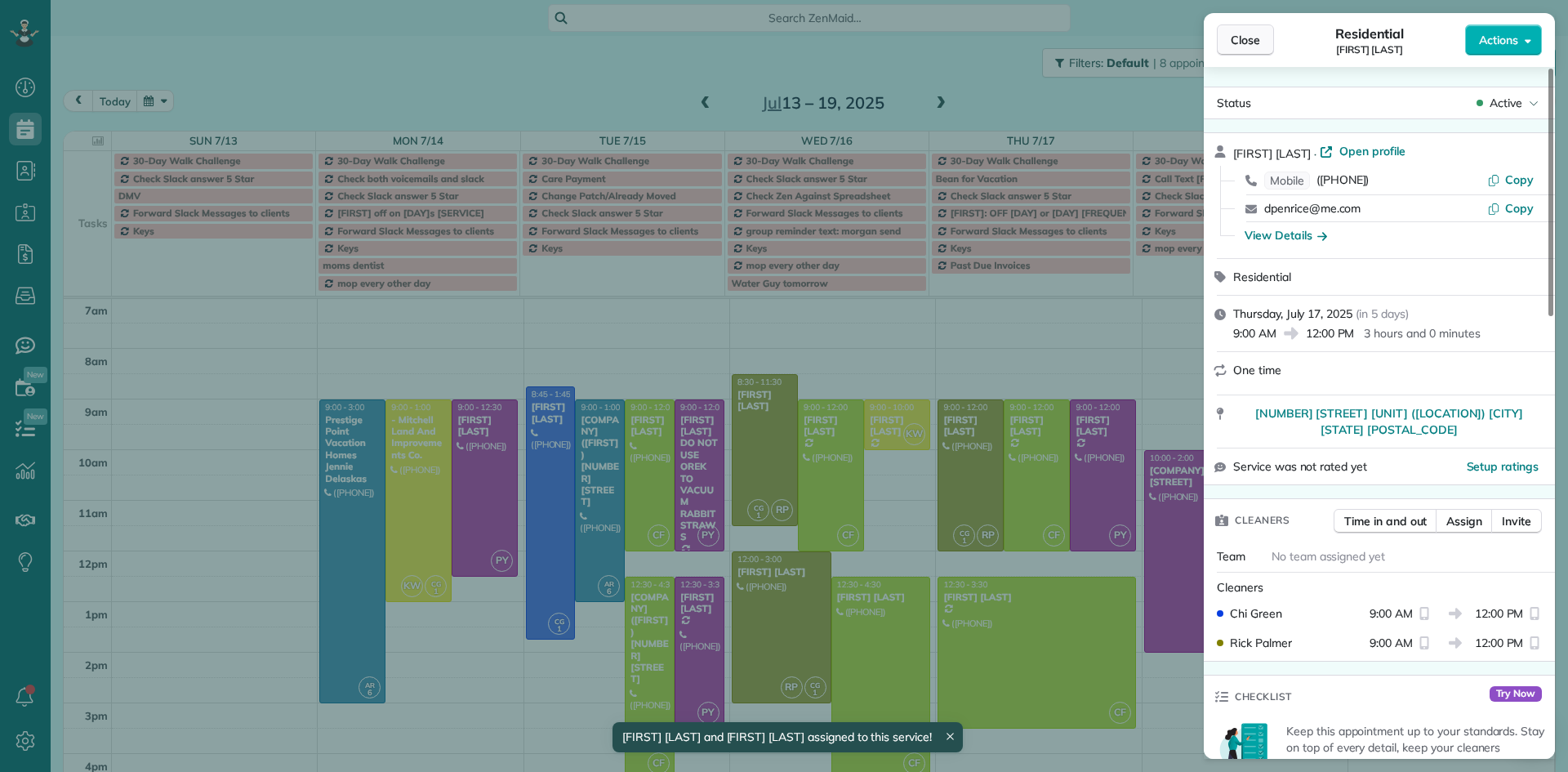 click on "Close" at bounding box center [1245, 40] 